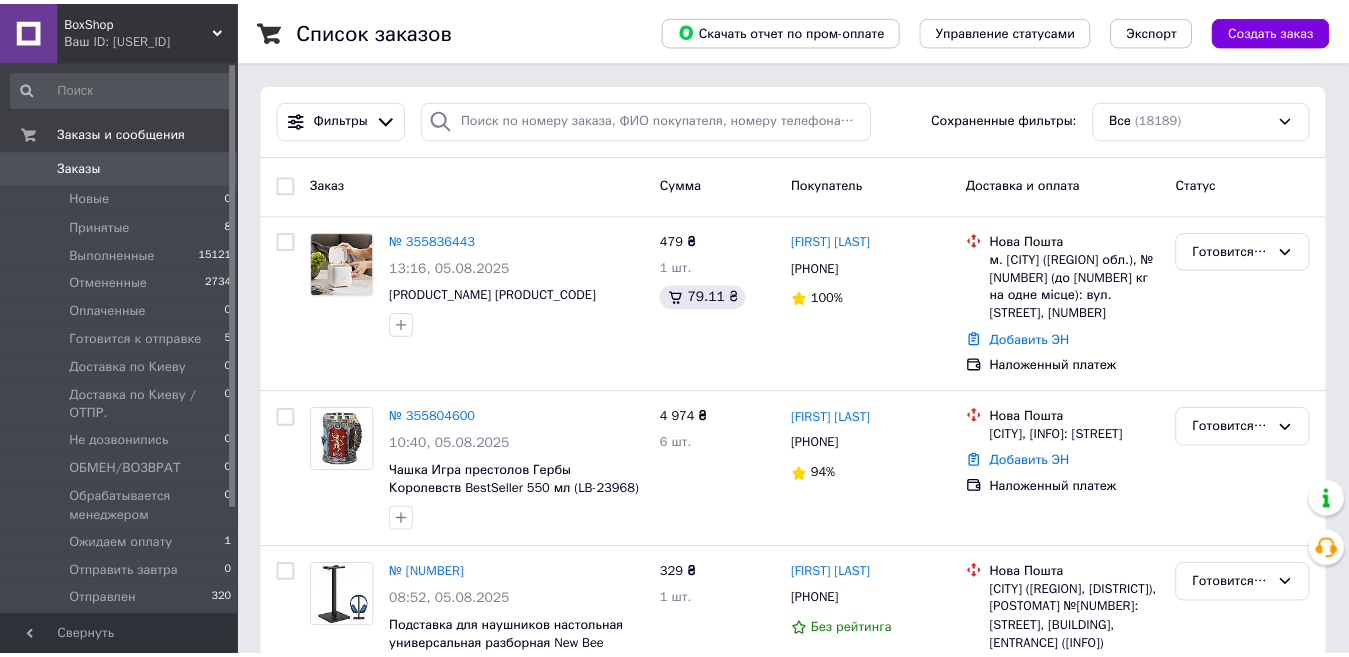 scroll, scrollTop: 0, scrollLeft: 0, axis: both 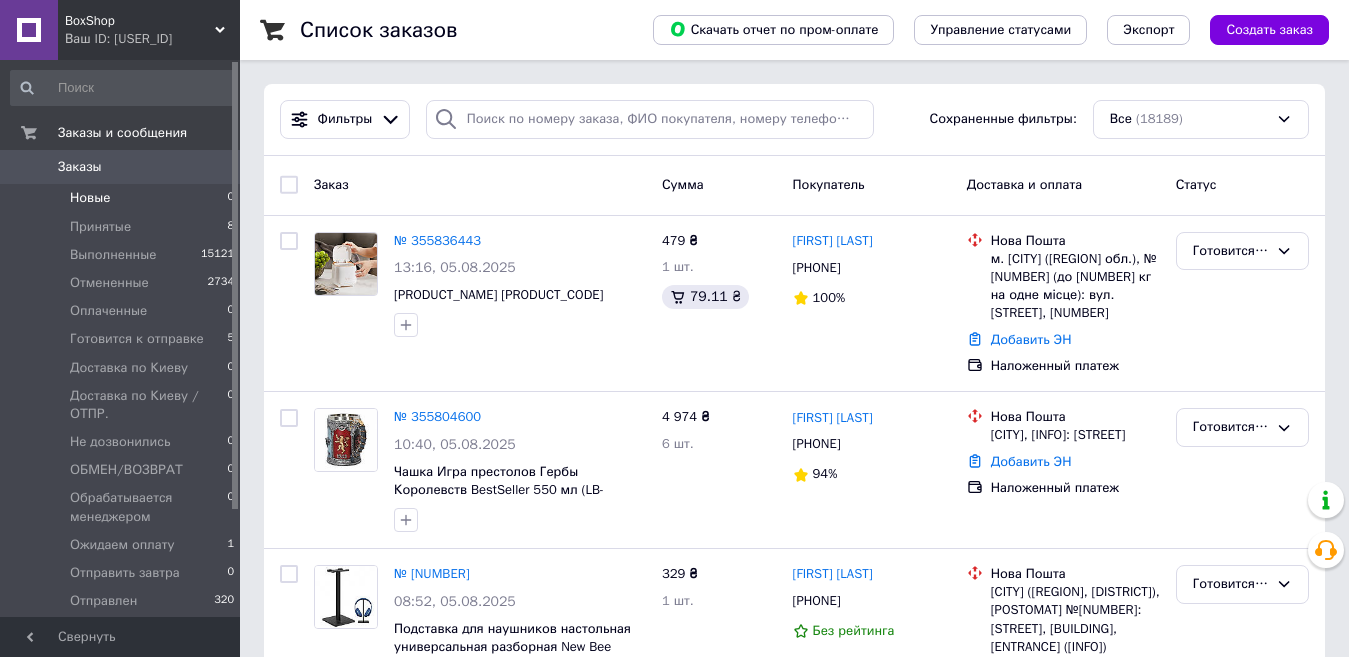 click on "Новые 0" at bounding box center (123, 198) 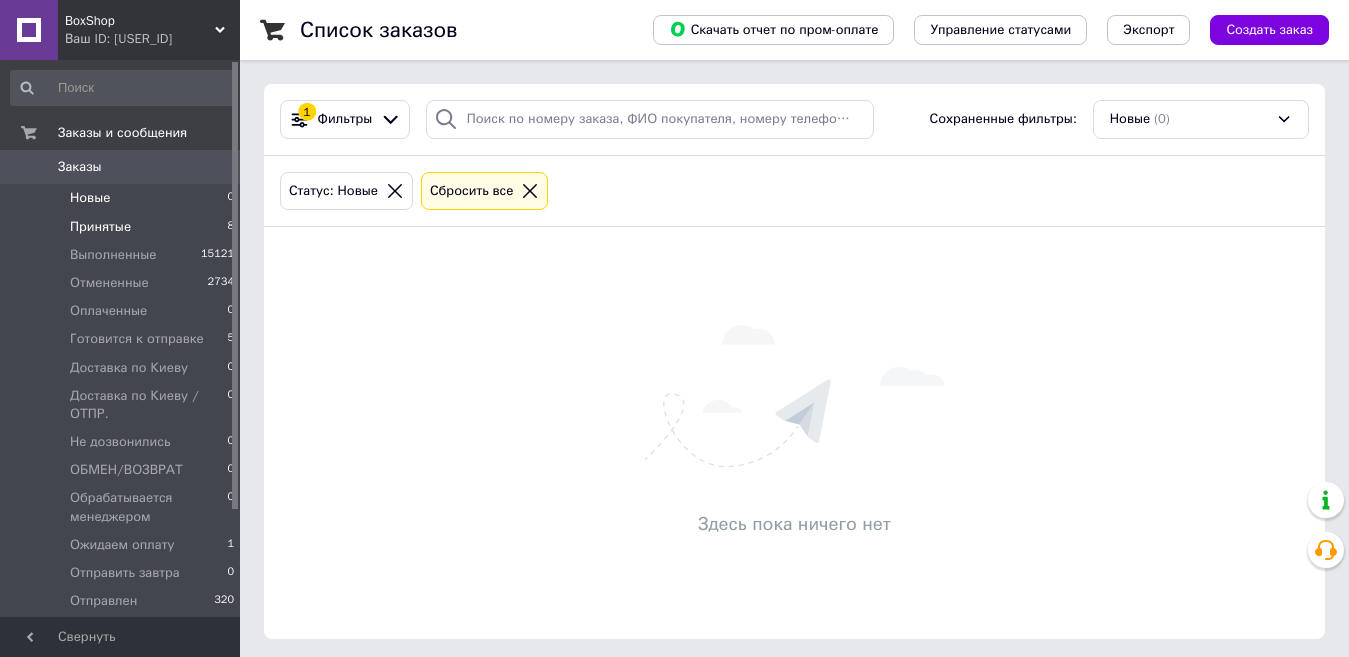 click on "Принятые 8" at bounding box center [123, 227] 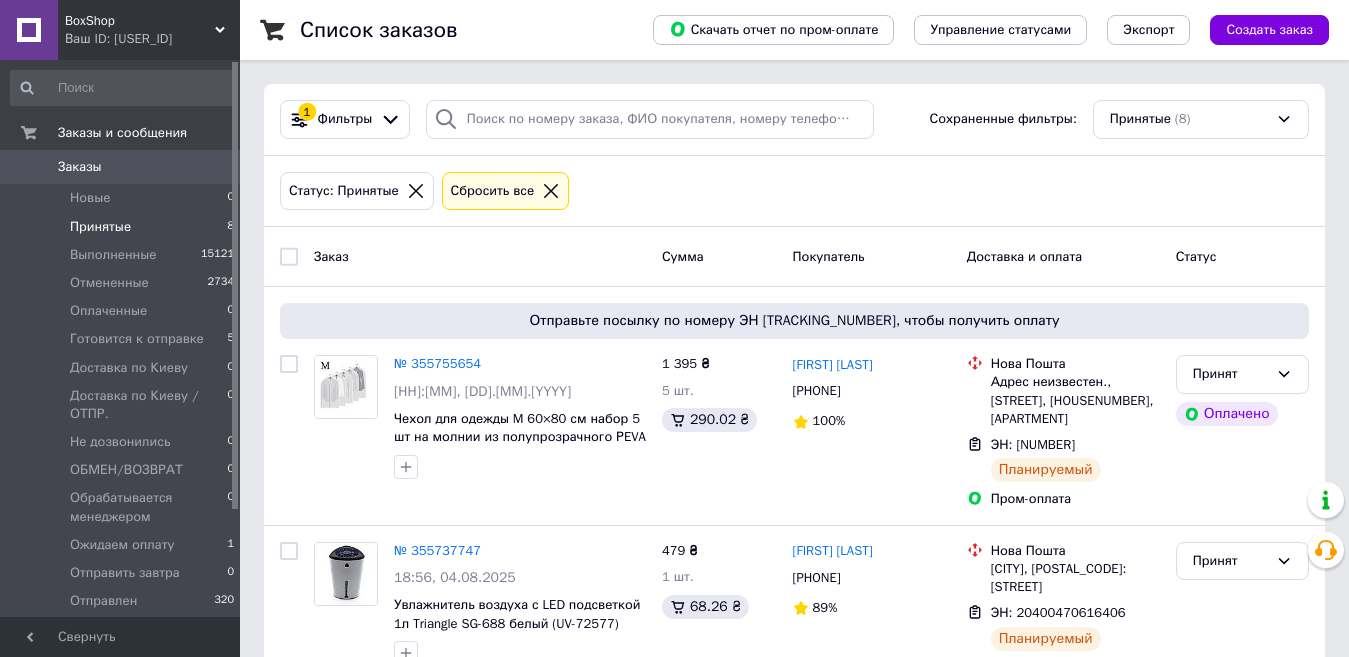 click at bounding box center (289, 257) 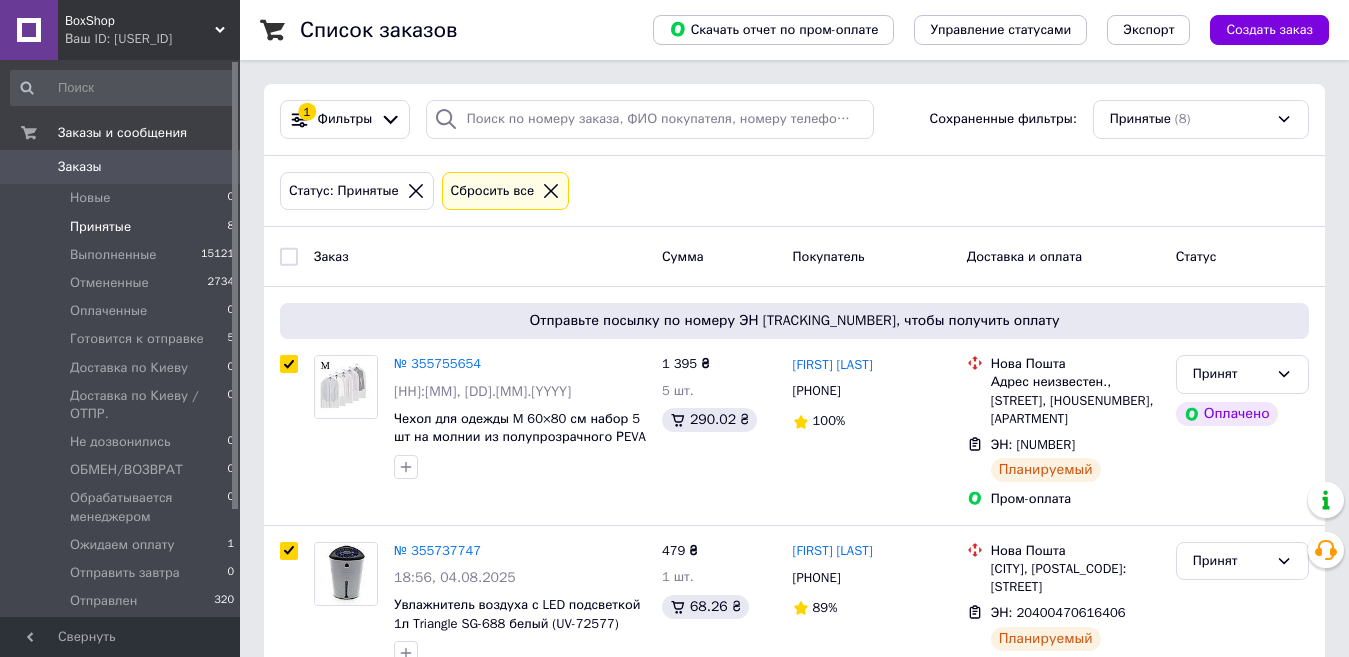 checkbox on "true" 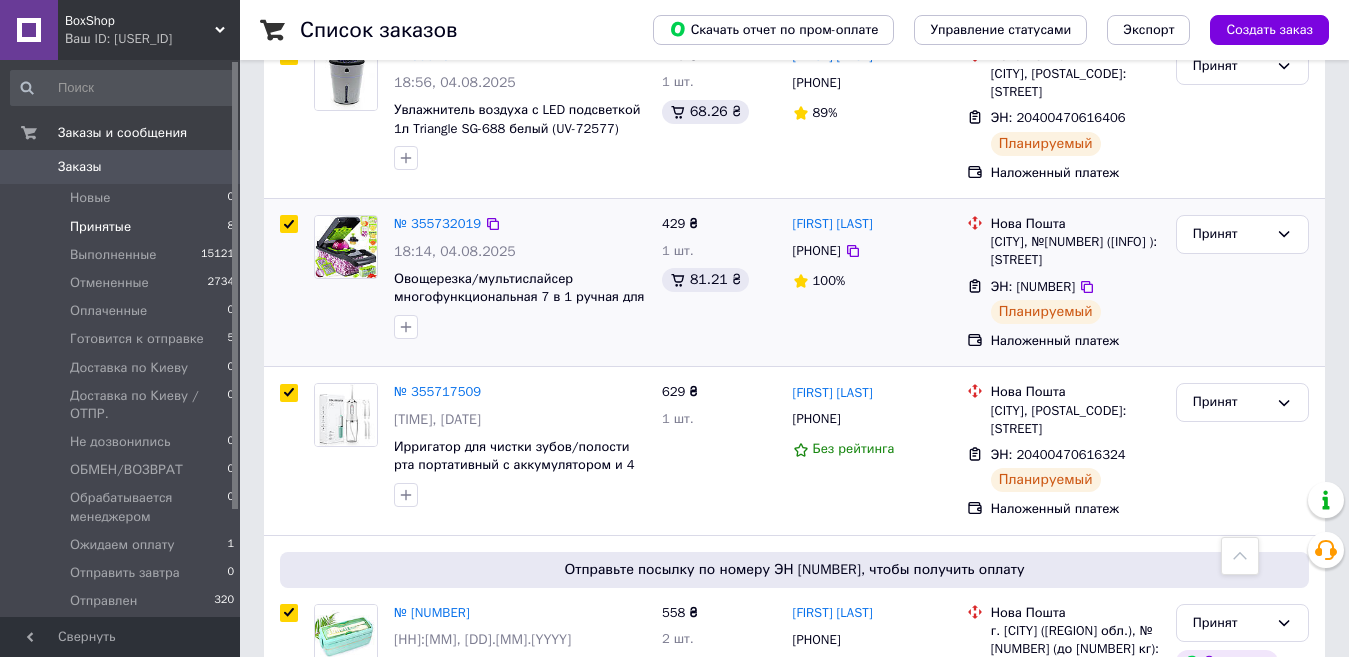 scroll, scrollTop: 0, scrollLeft: 0, axis: both 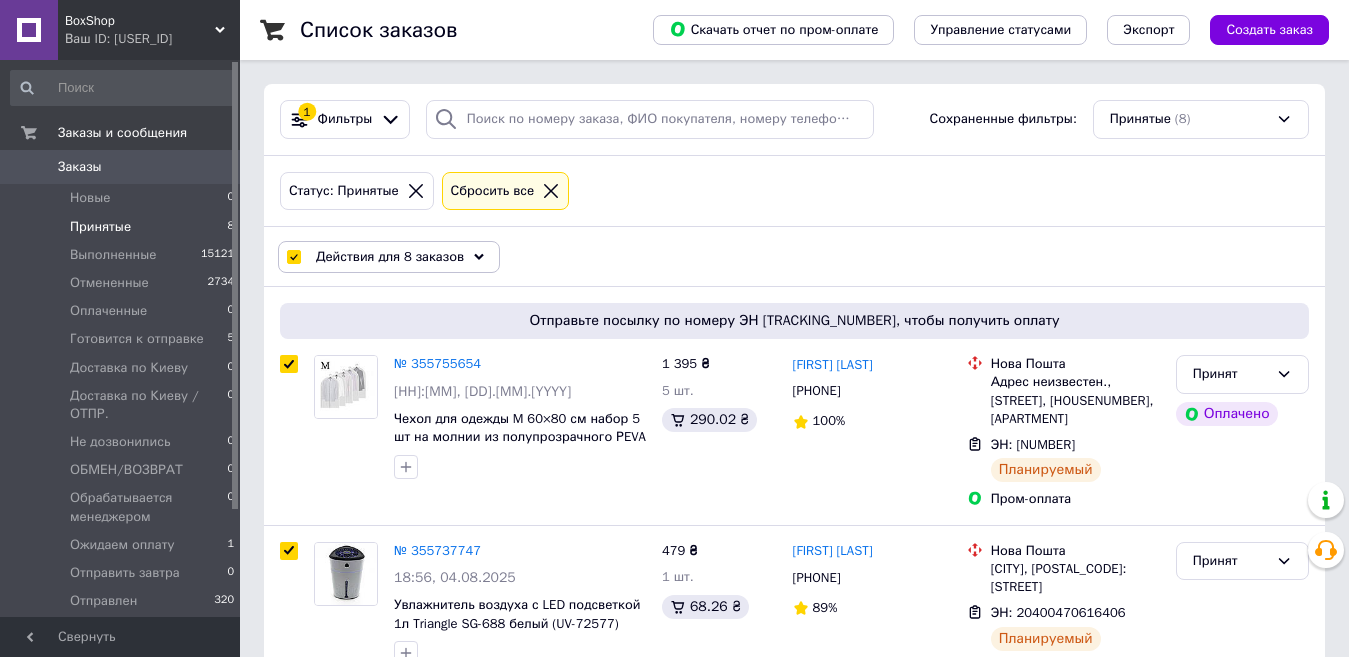 click on "Действия для 8 заказов" at bounding box center (389, 257) 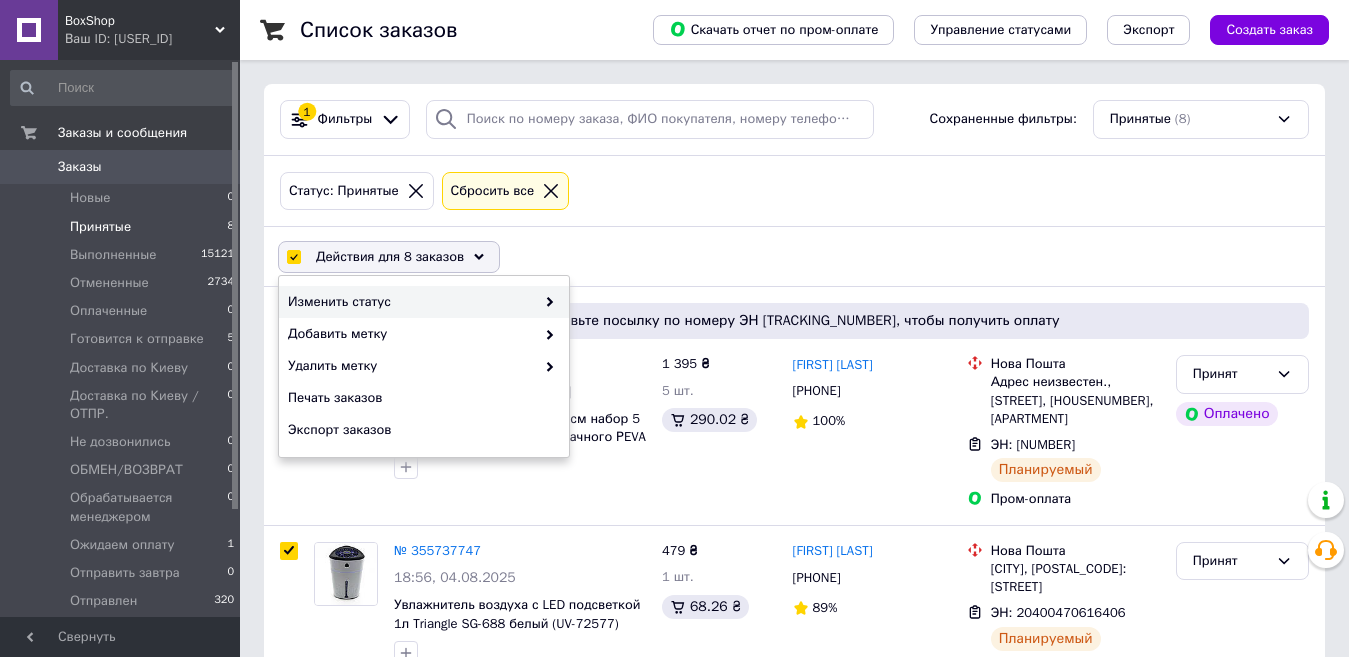 click at bounding box center (545, 302) 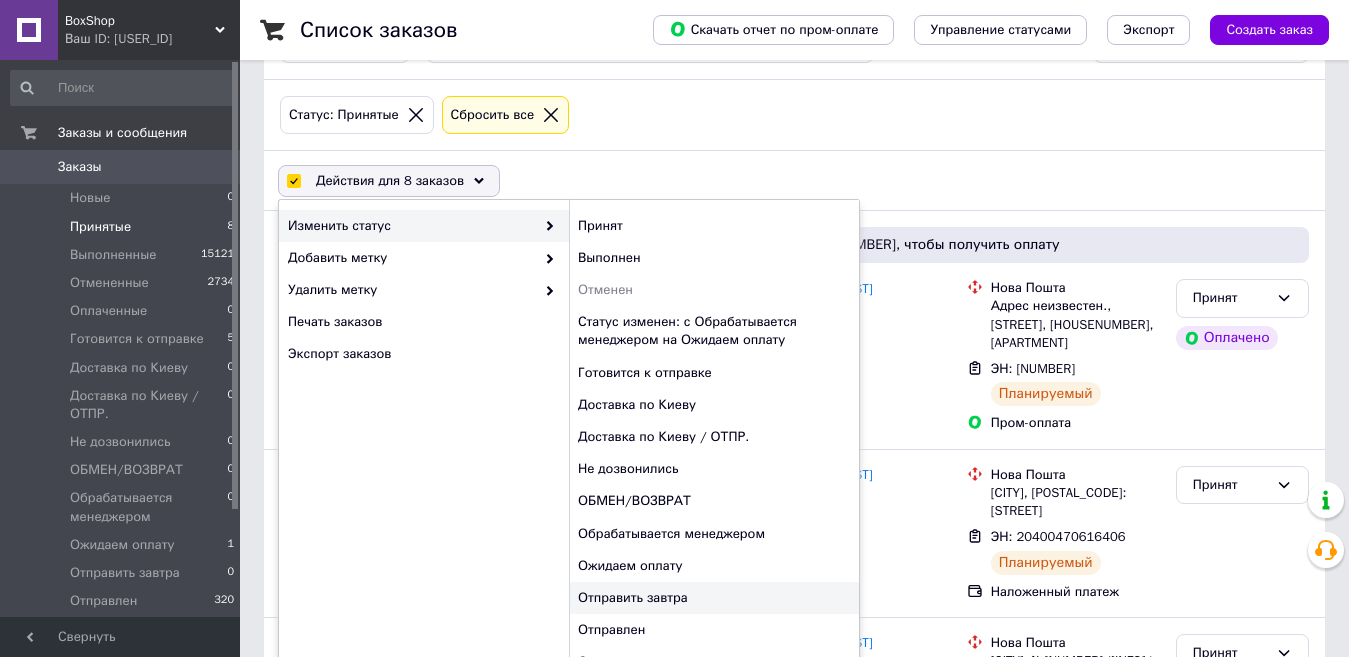 scroll, scrollTop: 200, scrollLeft: 0, axis: vertical 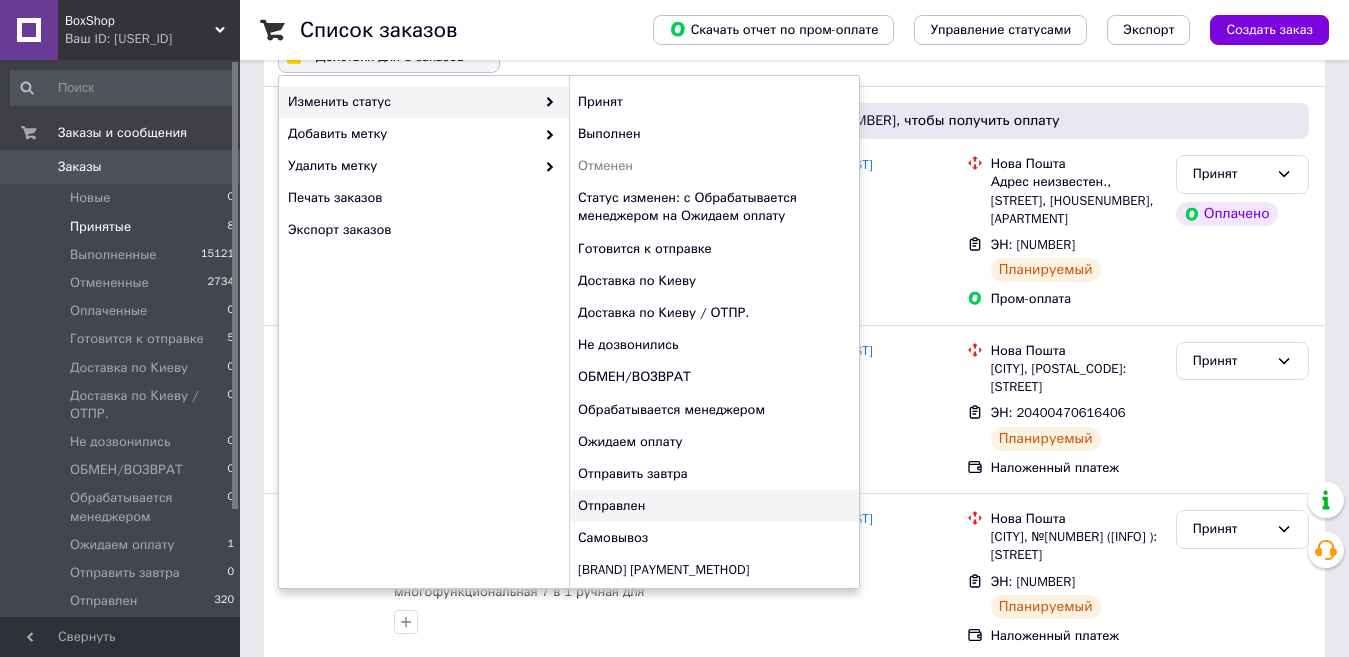 click on "Отправлен" at bounding box center (714, 506) 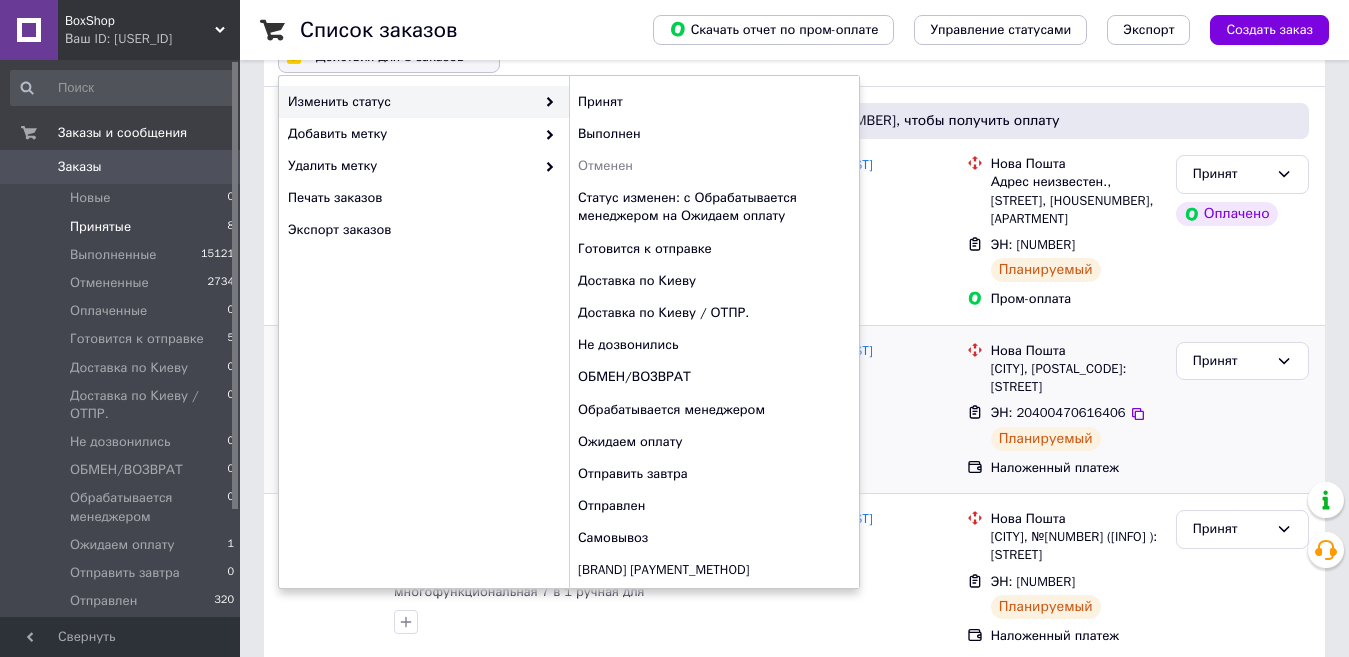 checkbox on "false" 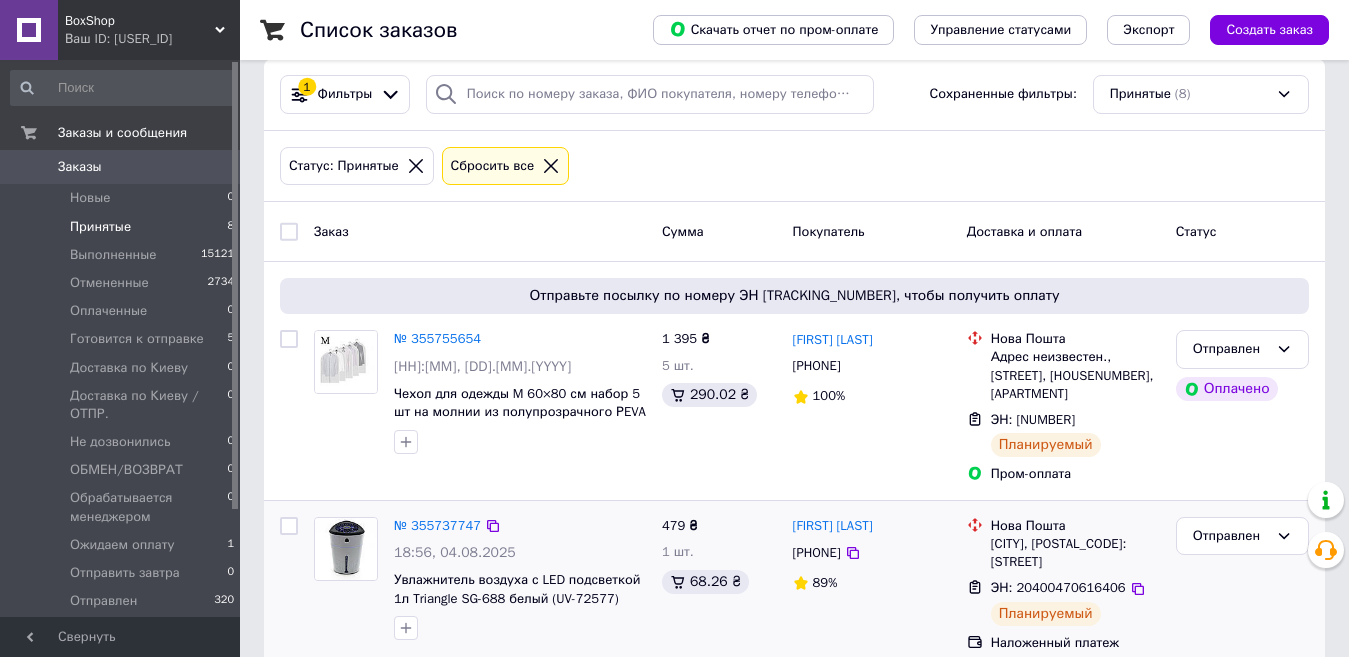scroll, scrollTop: 0, scrollLeft: 0, axis: both 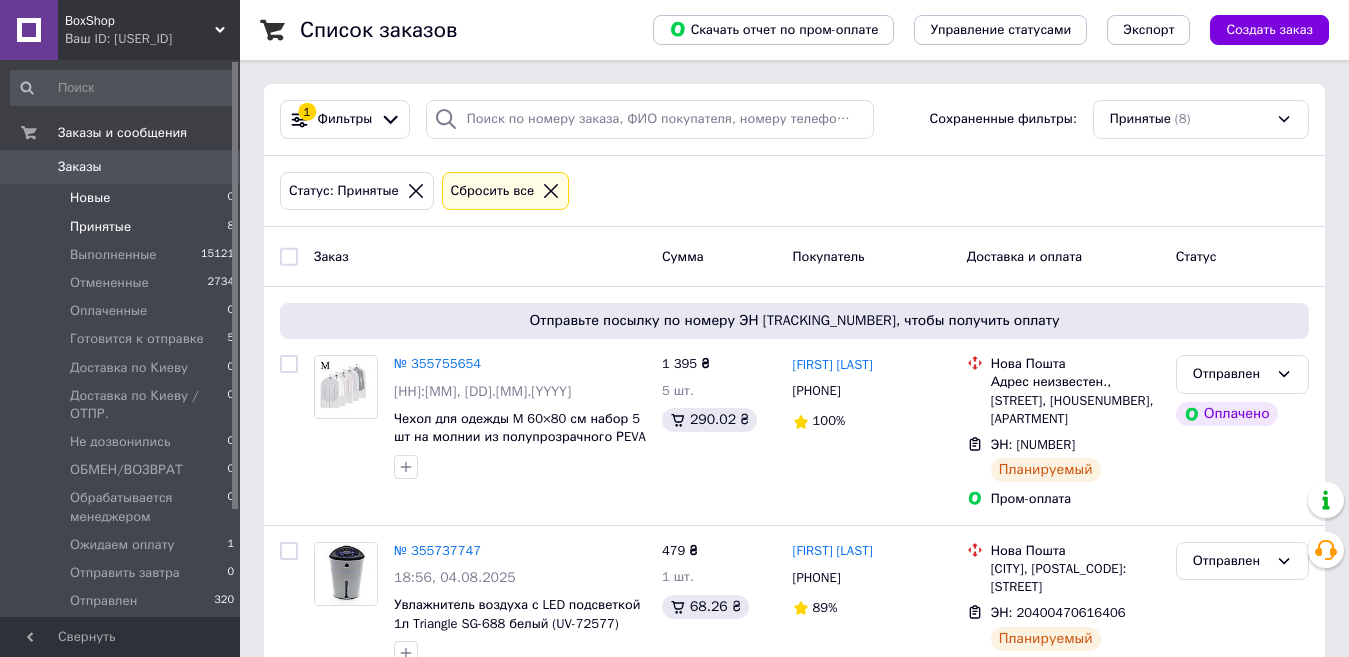 click on "Новые 0" at bounding box center [123, 198] 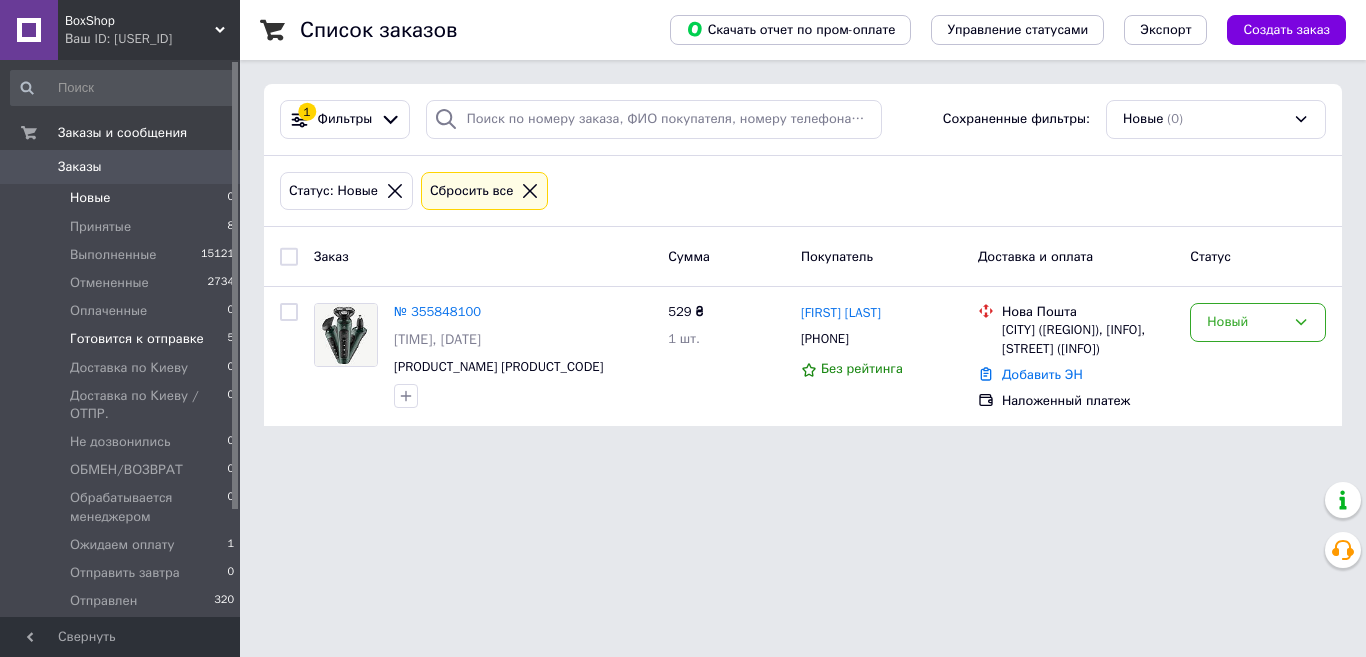 click on "Готовится к отправке 5" at bounding box center (123, 339) 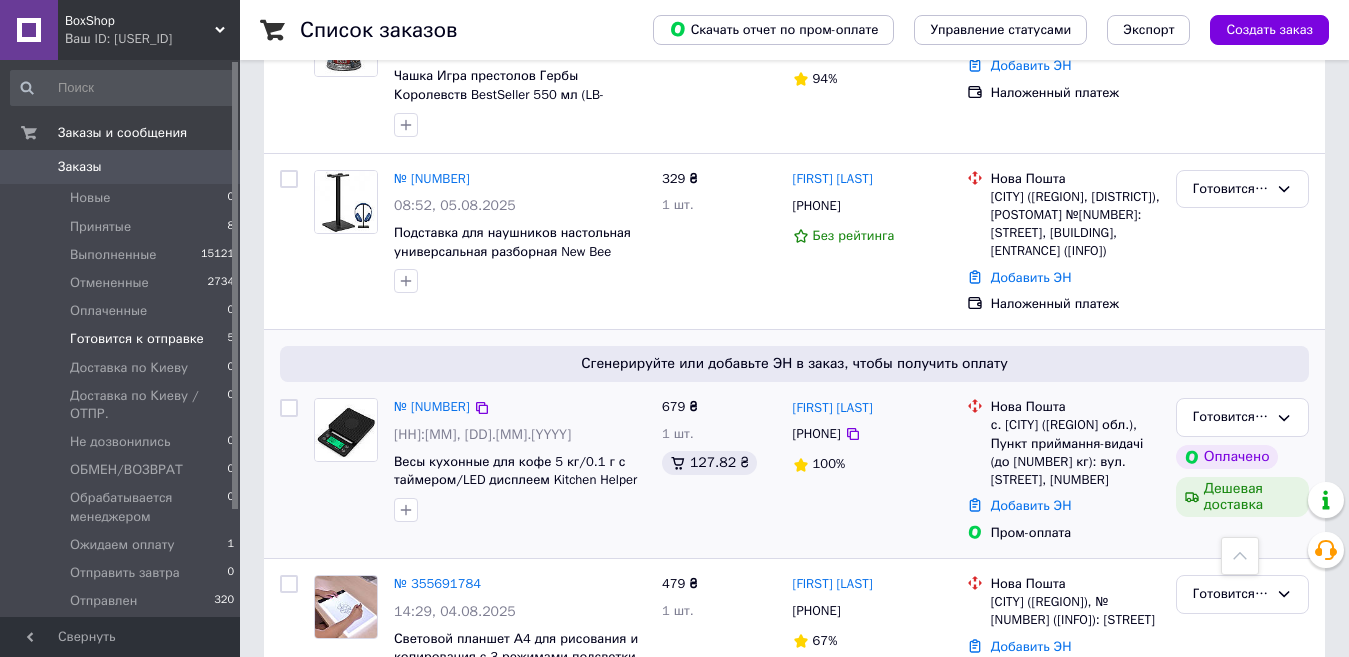 scroll, scrollTop: 552, scrollLeft: 0, axis: vertical 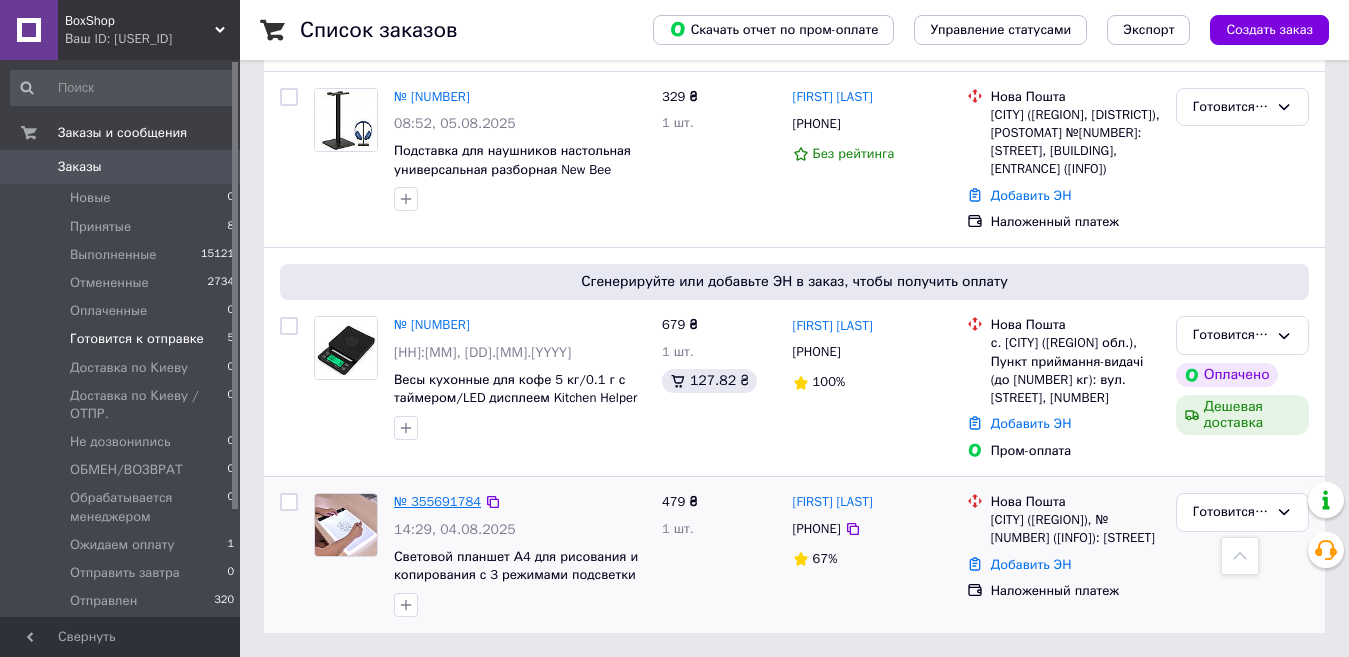 click on "№ 355691784" at bounding box center [437, 501] 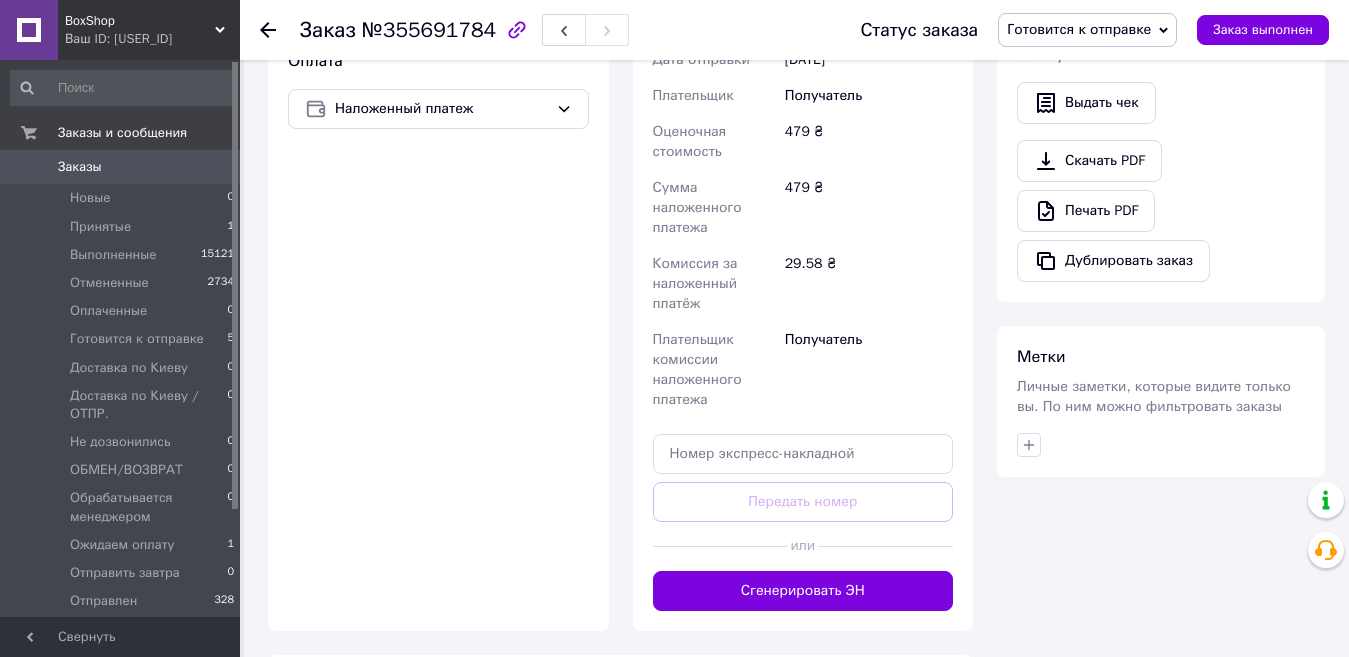 scroll, scrollTop: 900, scrollLeft: 0, axis: vertical 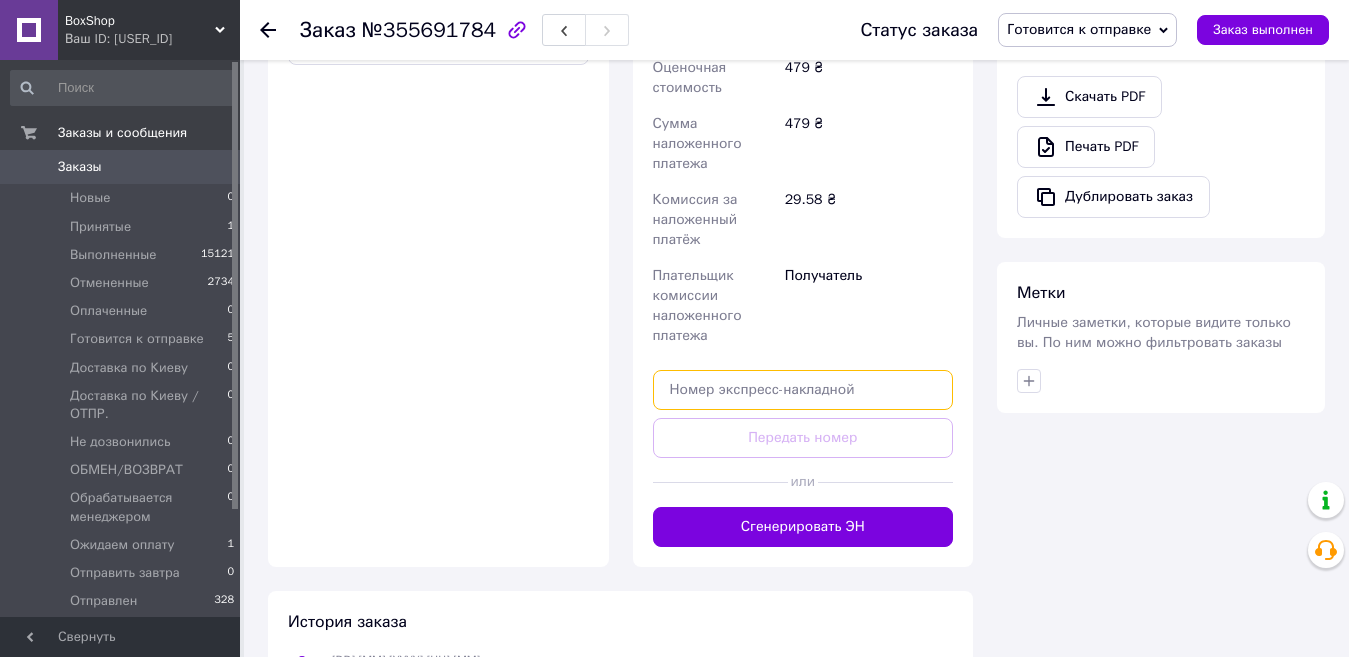 paste on "20400470651532" 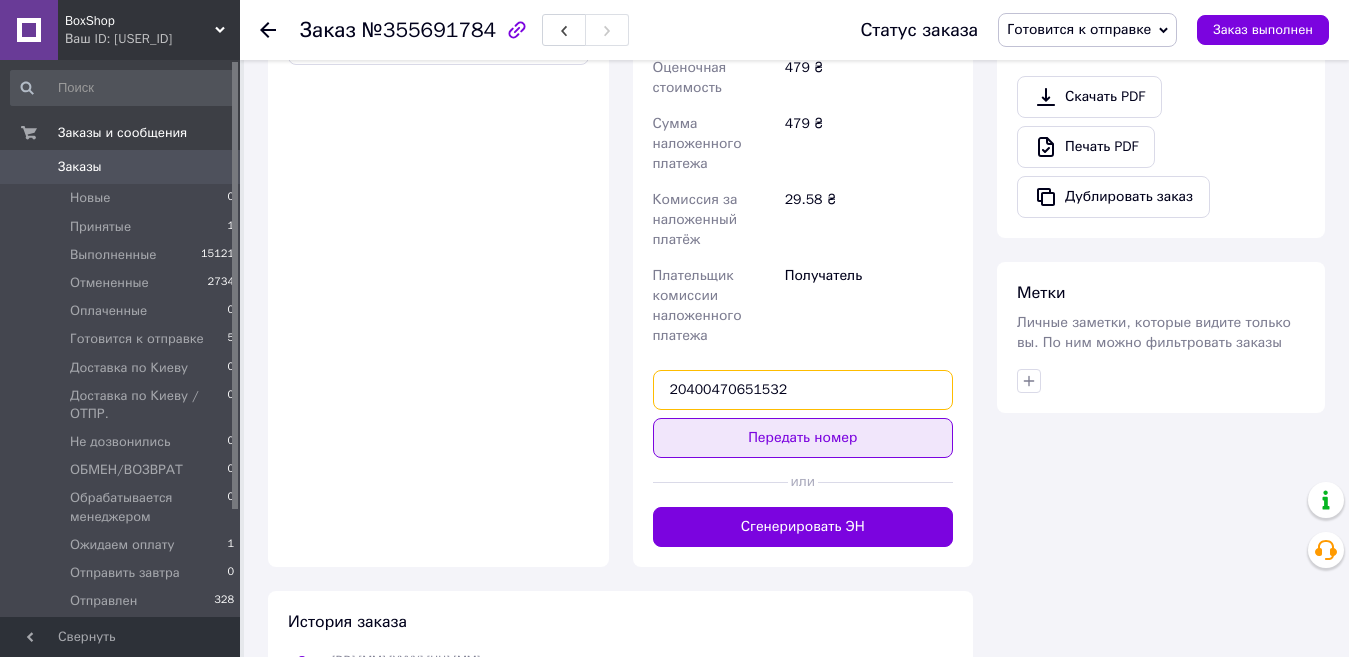 type on "20400470651532" 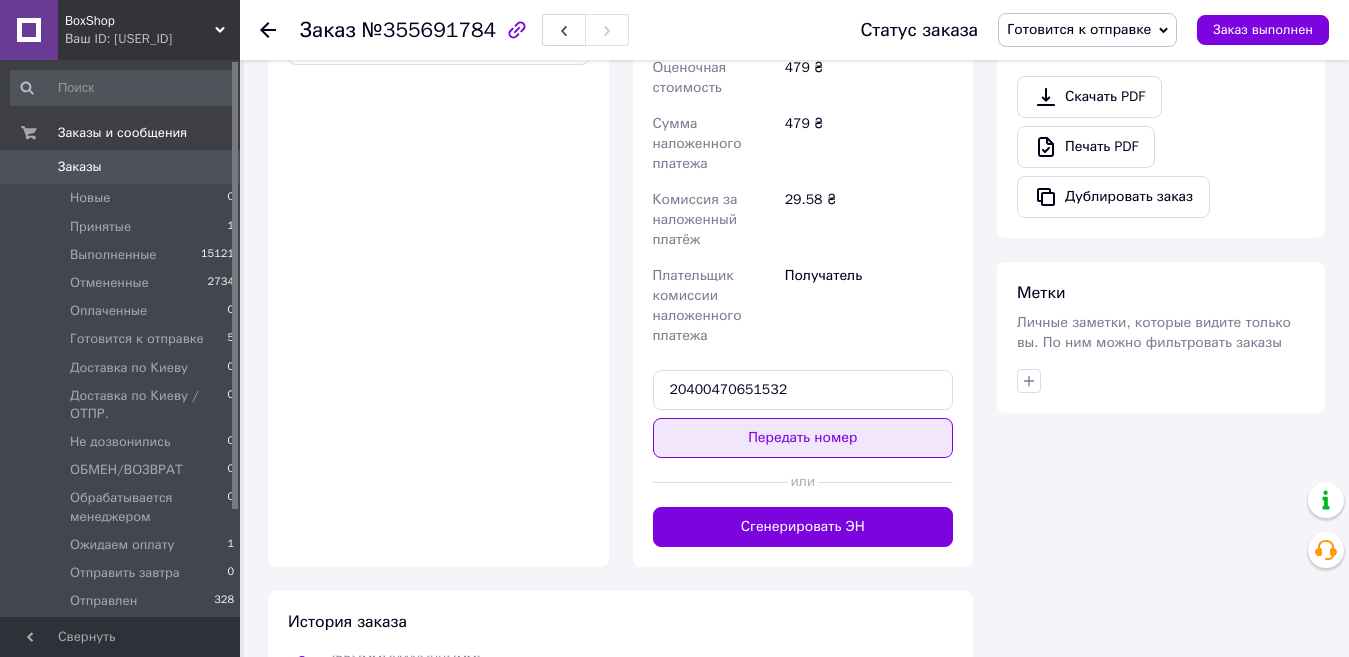 click on "Передать номер" at bounding box center [803, 438] 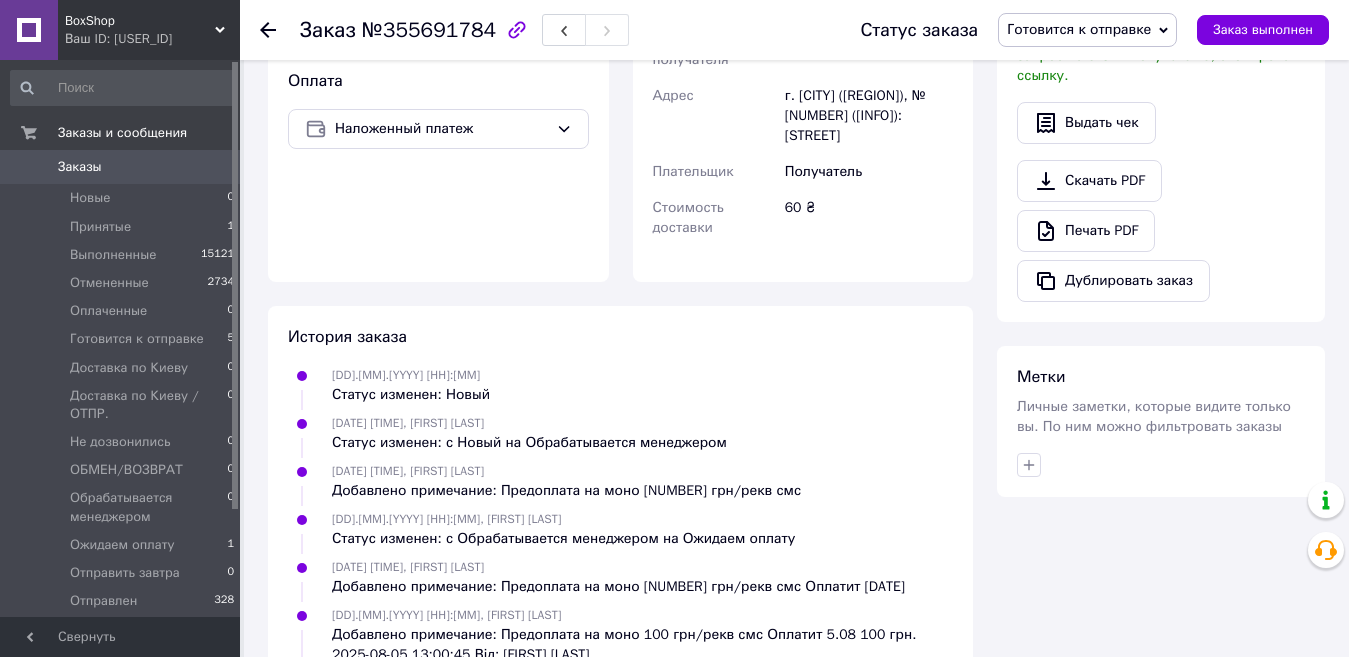 scroll, scrollTop: 864, scrollLeft: 0, axis: vertical 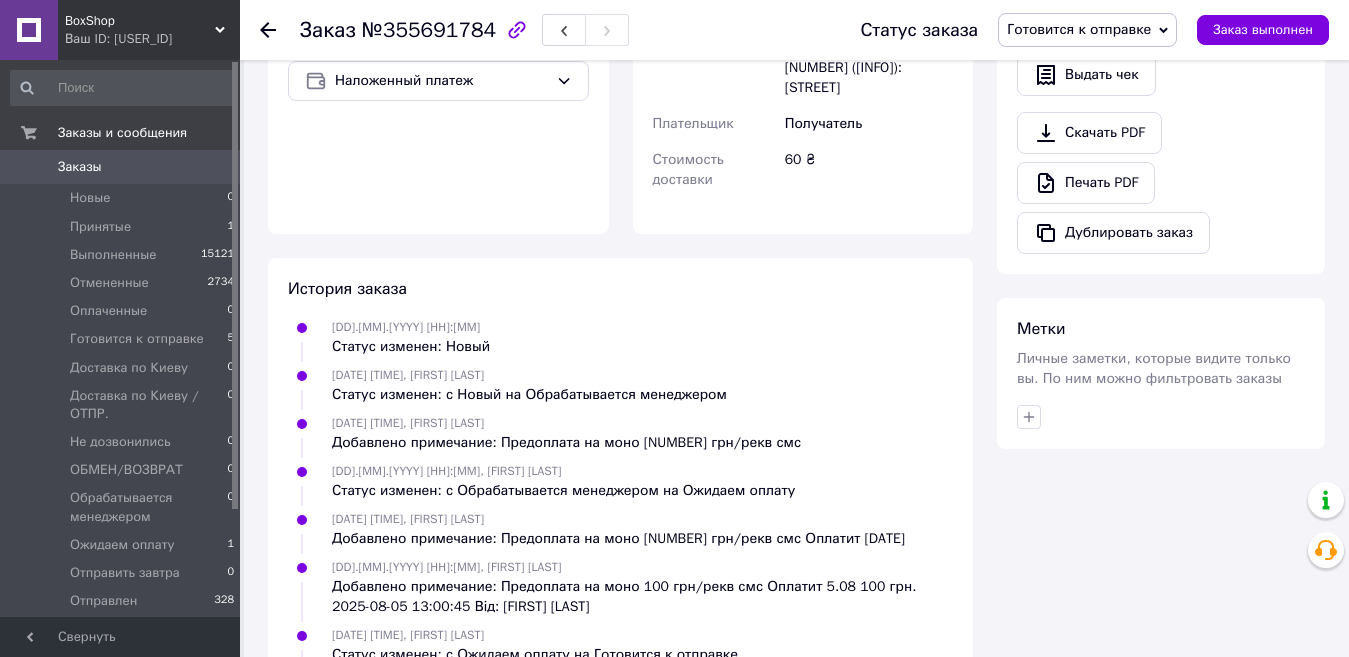 click on "Готовится к отправке" at bounding box center (1079, 29) 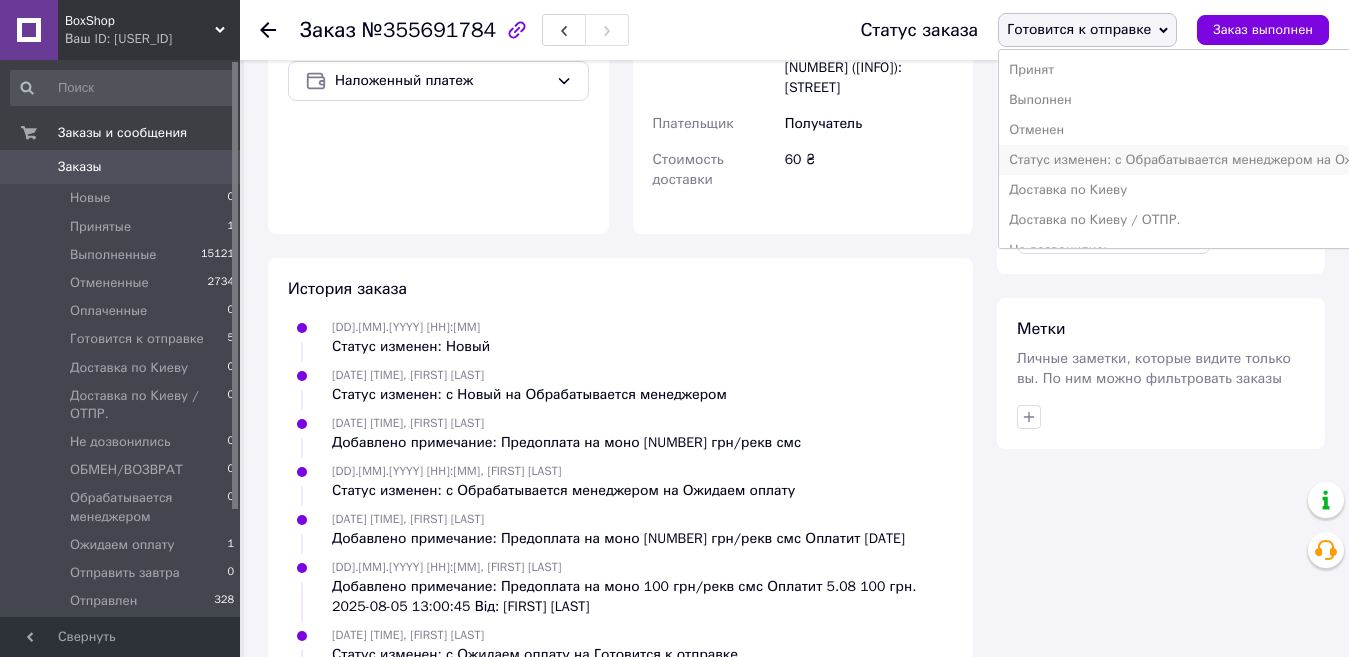 scroll, scrollTop: 232, scrollLeft: 0, axis: vertical 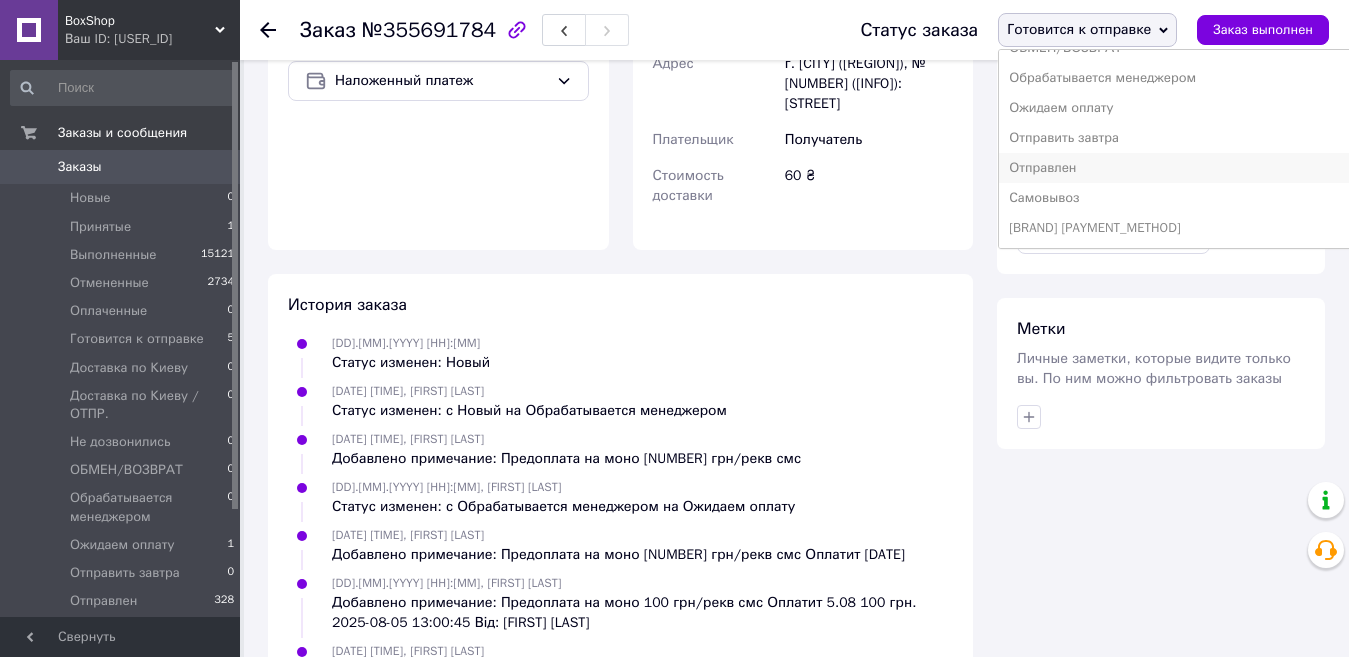 click on "Отправлен" at bounding box center [1224, 168] 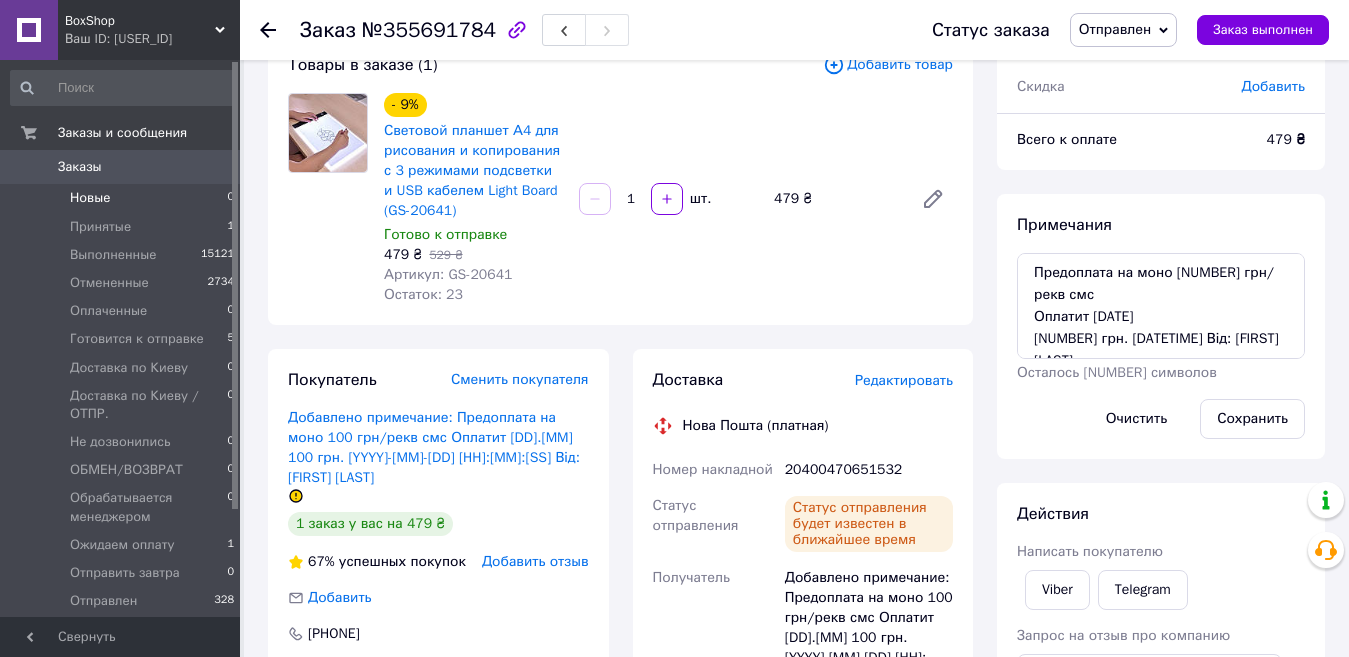 scroll, scrollTop: 64, scrollLeft: 0, axis: vertical 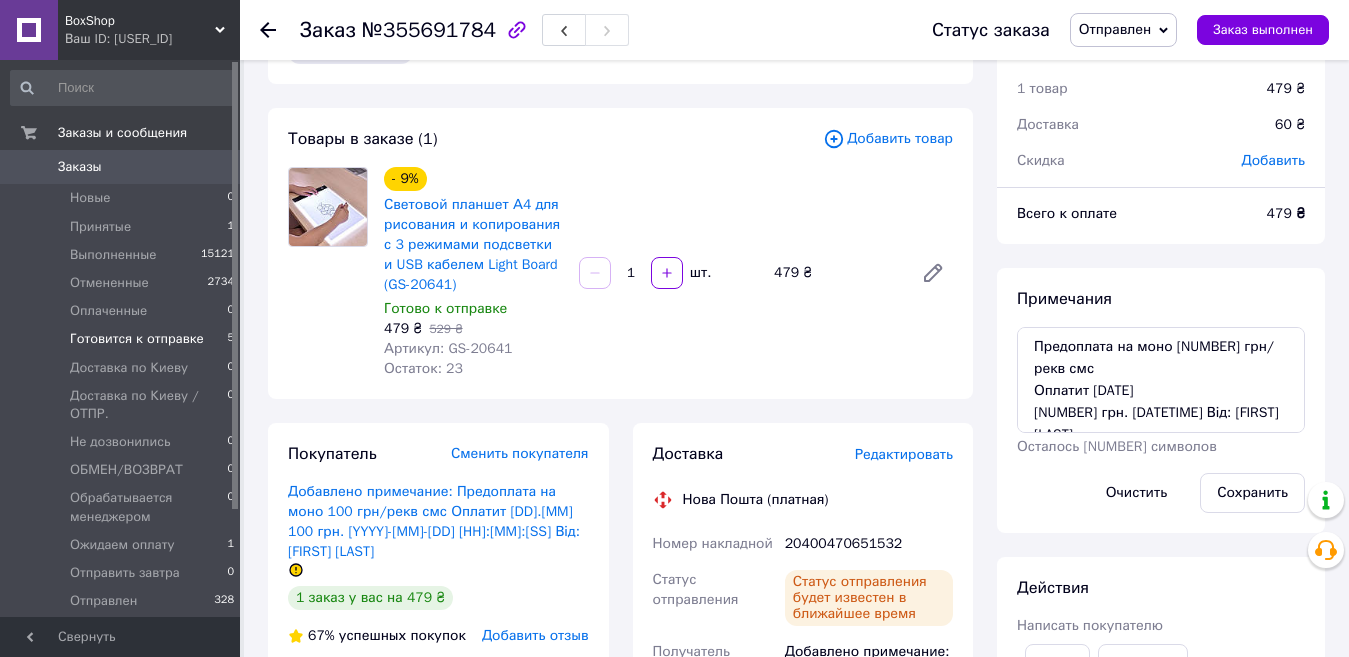 click on "Готовится к отправке" at bounding box center [137, 339] 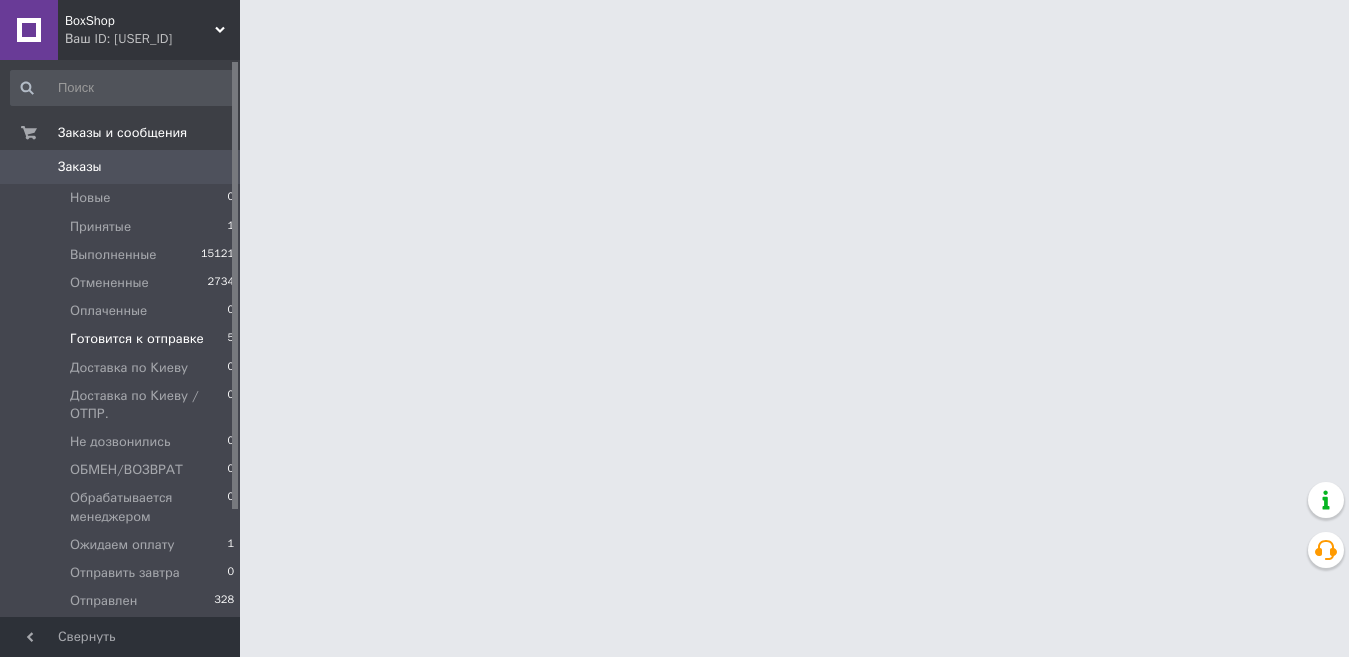 scroll, scrollTop: 0, scrollLeft: 0, axis: both 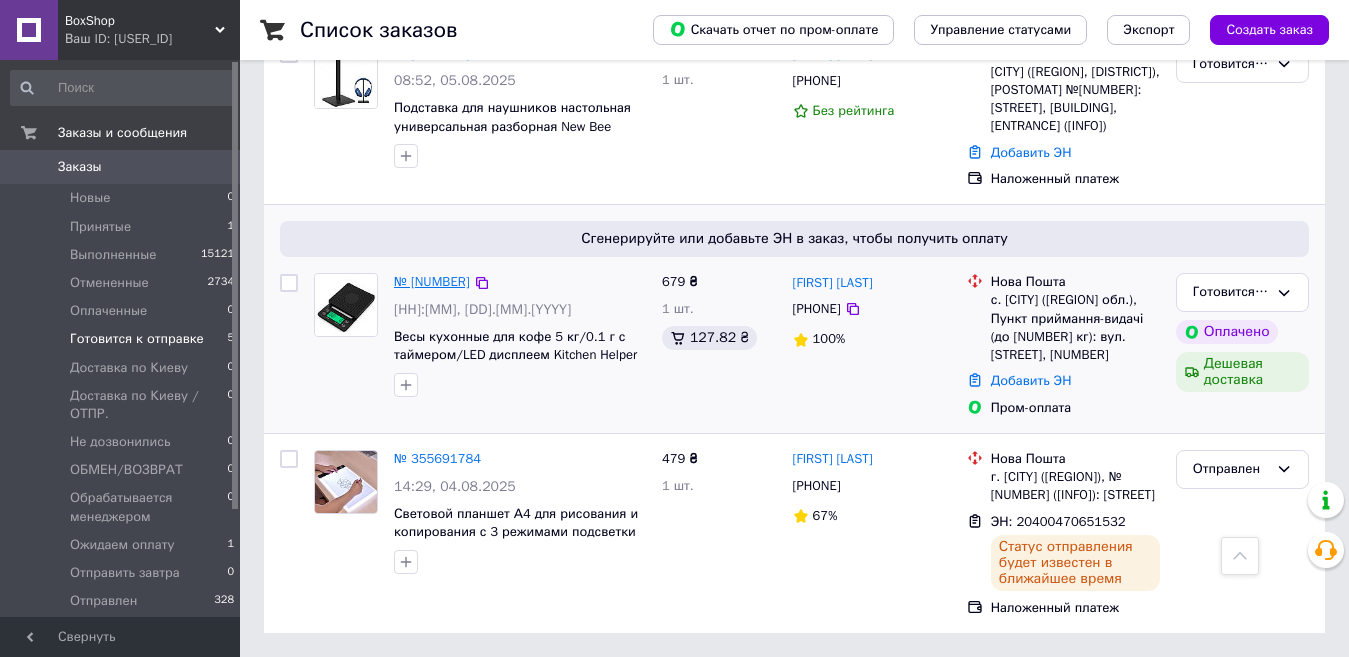 click on "№ [NUMBER]" at bounding box center (432, 281) 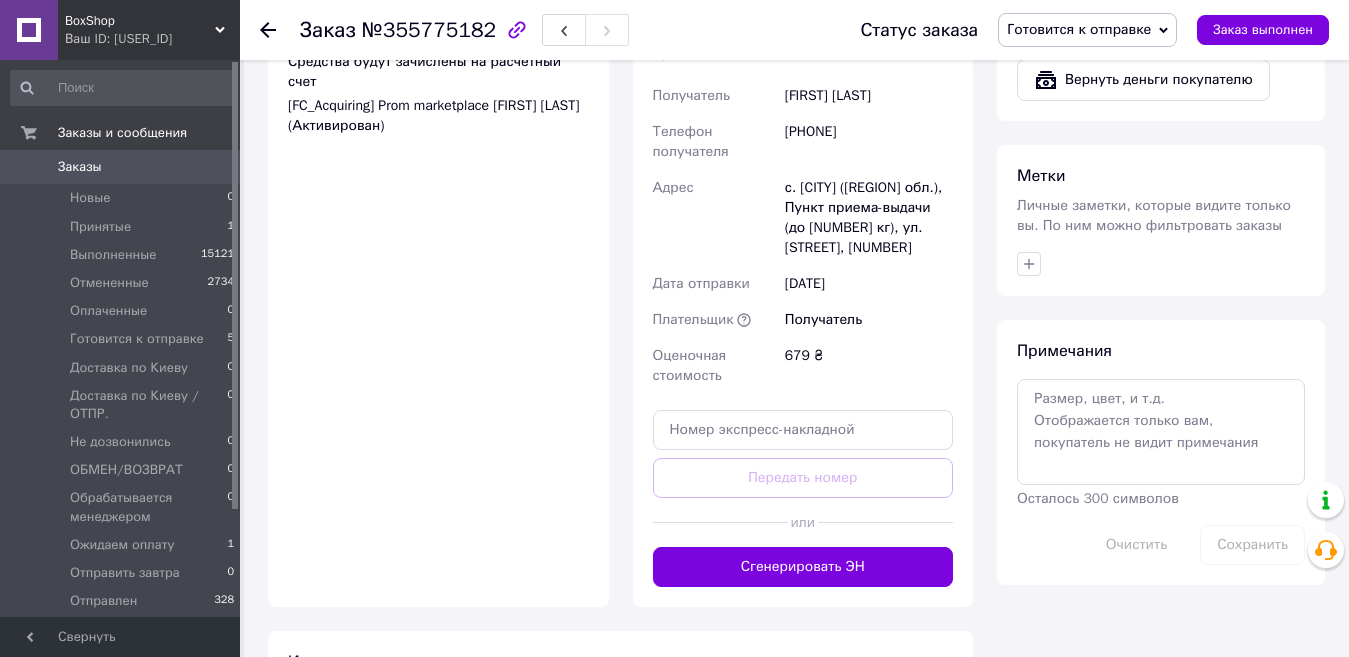 scroll, scrollTop: 930, scrollLeft: 0, axis: vertical 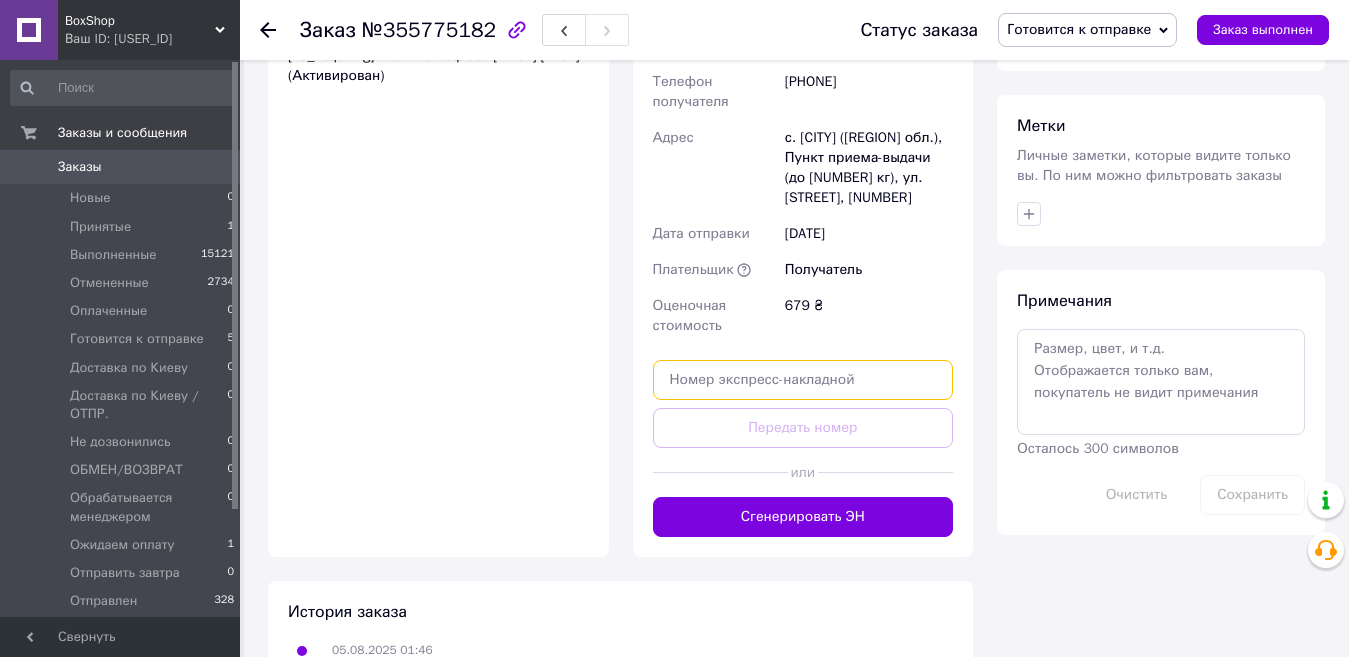 paste on "20400470616459" 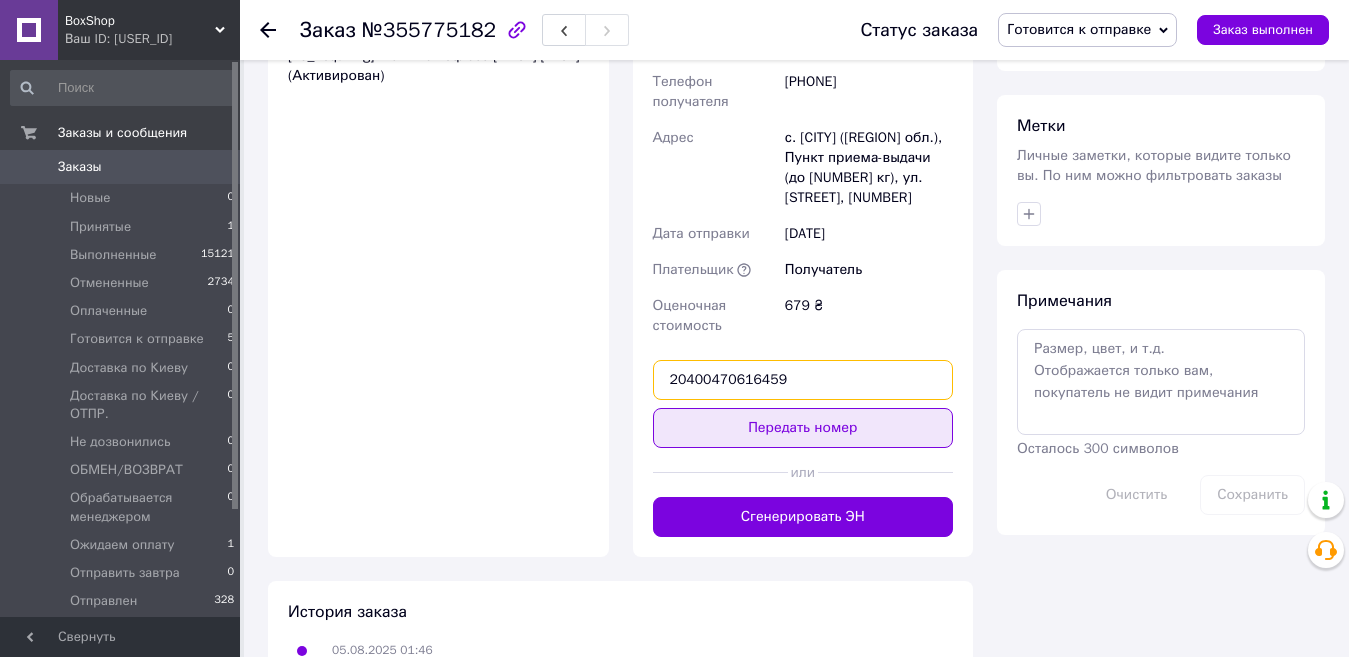 type on "20400470616459" 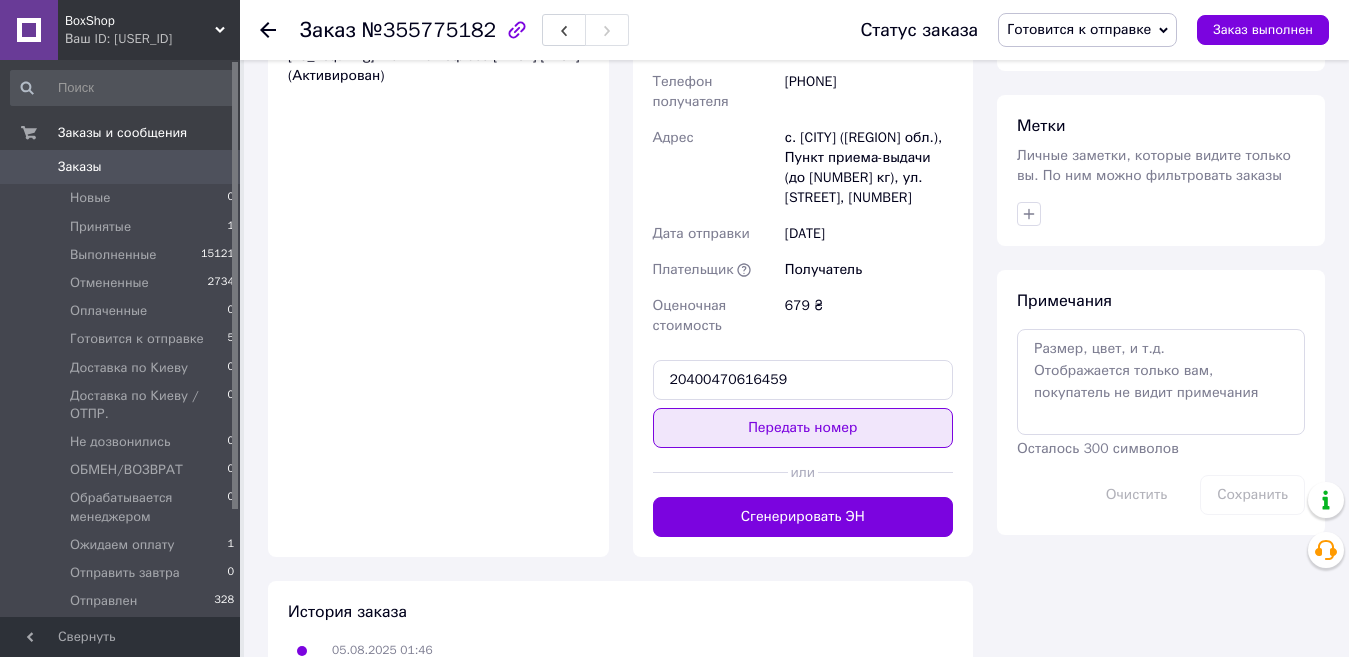 click on "Передать номер" at bounding box center [803, 428] 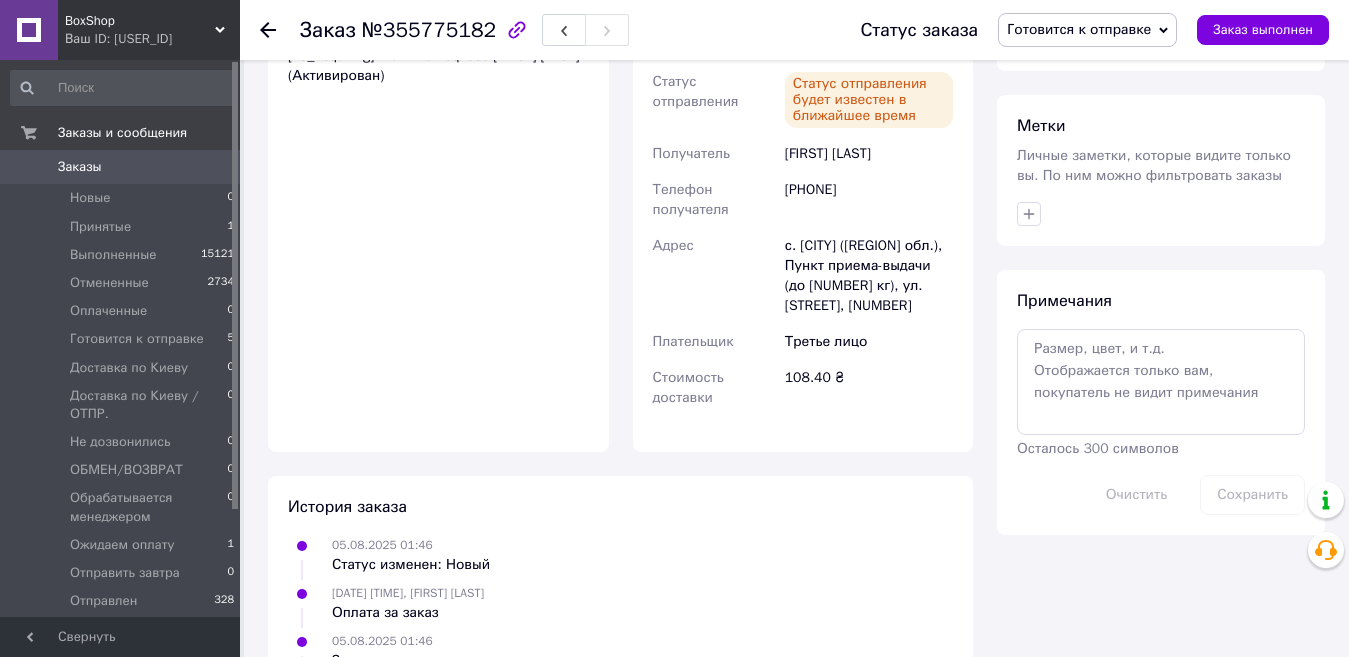 click on "Готовится к отправке" at bounding box center [1079, 29] 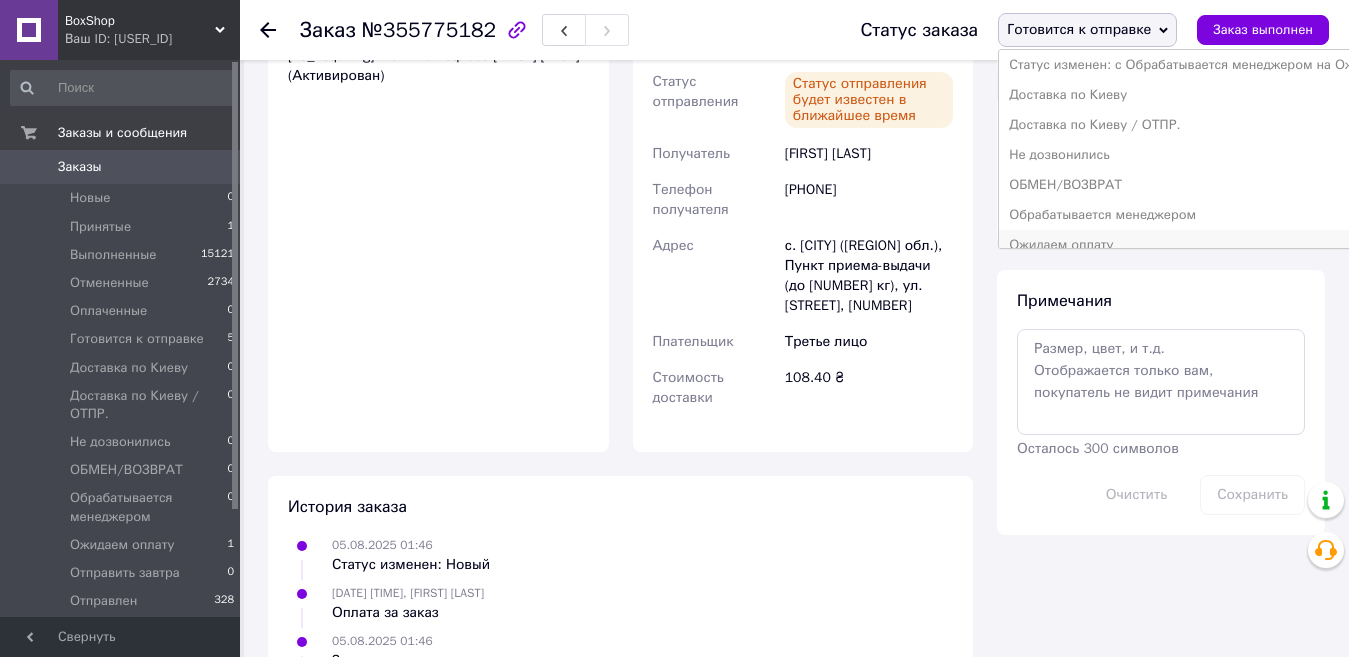 scroll, scrollTop: 232, scrollLeft: 0, axis: vertical 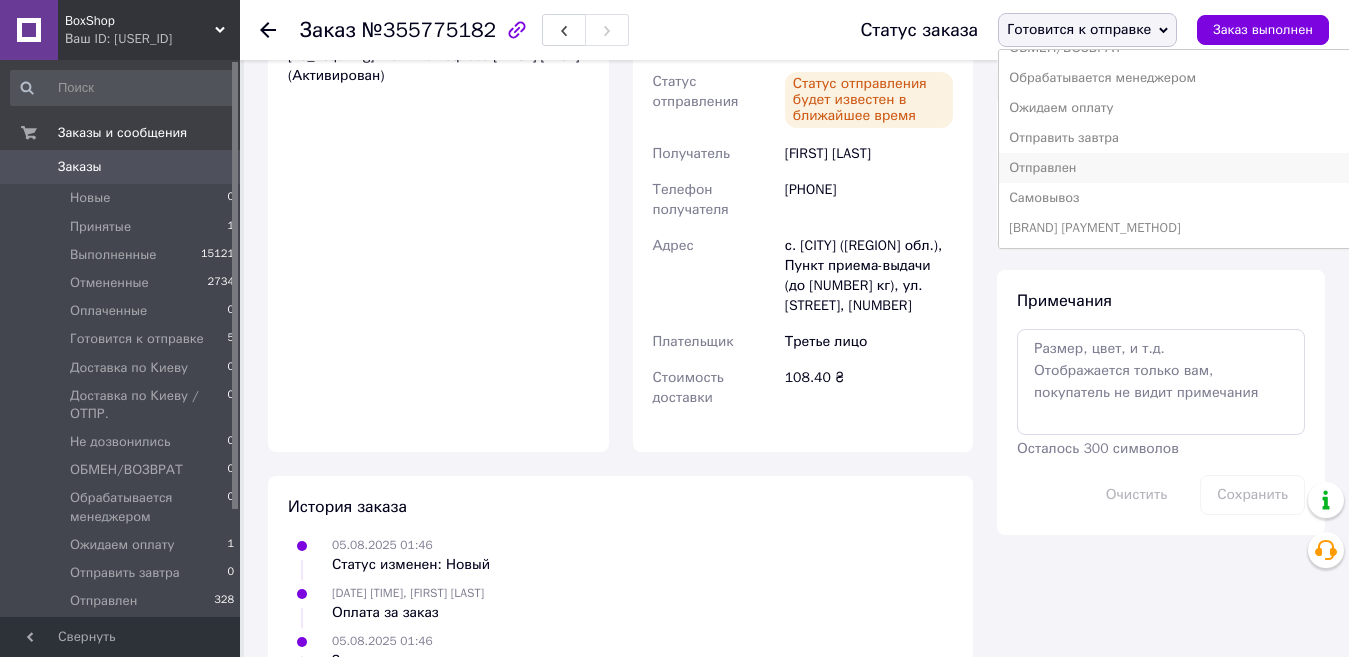 click on "Отправлен" at bounding box center (1224, 168) 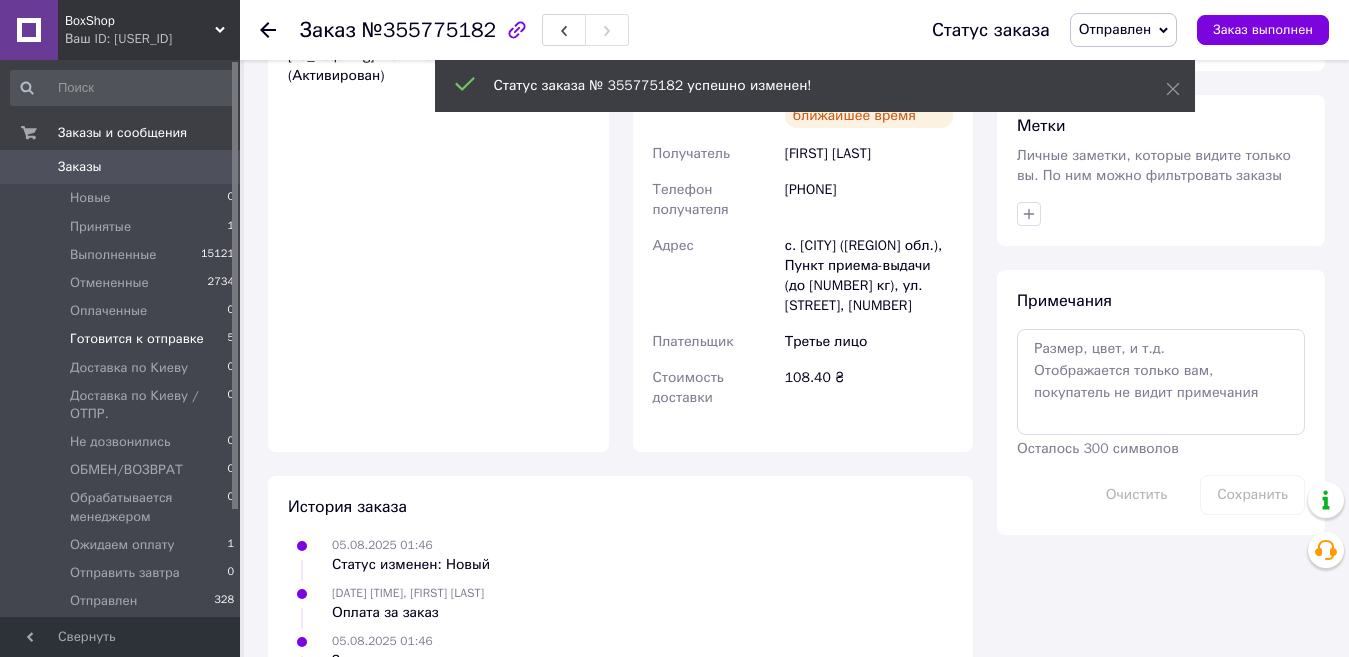 click on "Готовится к отправке" at bounding box center (137, 339) 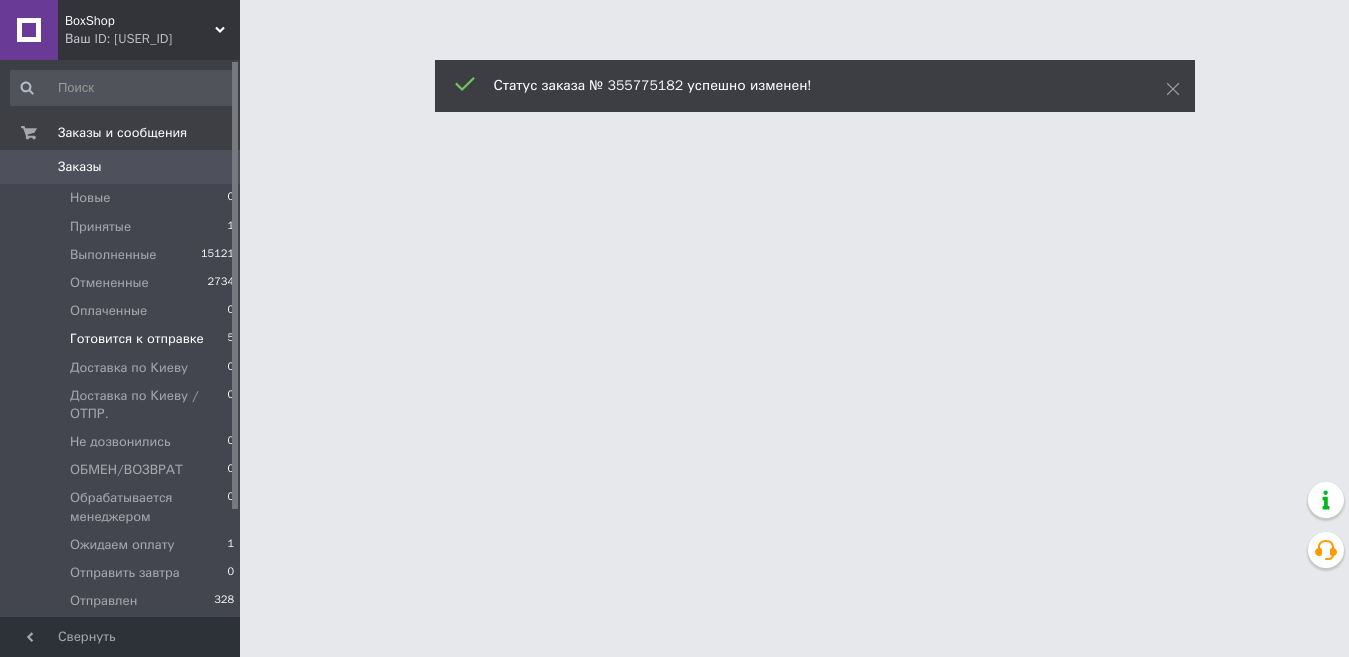 scroll, scrollTop: 0, scrollLeft: 0, axis: both 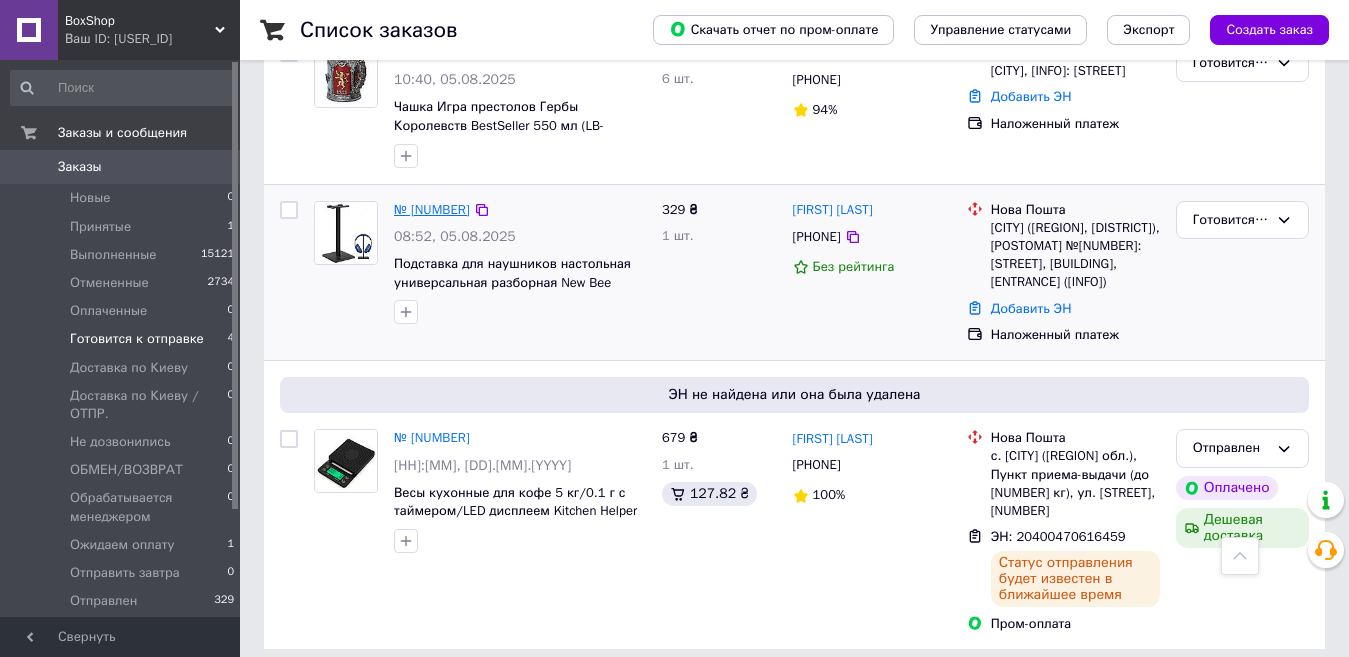 click on "№ [NUMBER]" at bounding box center [432, 209] 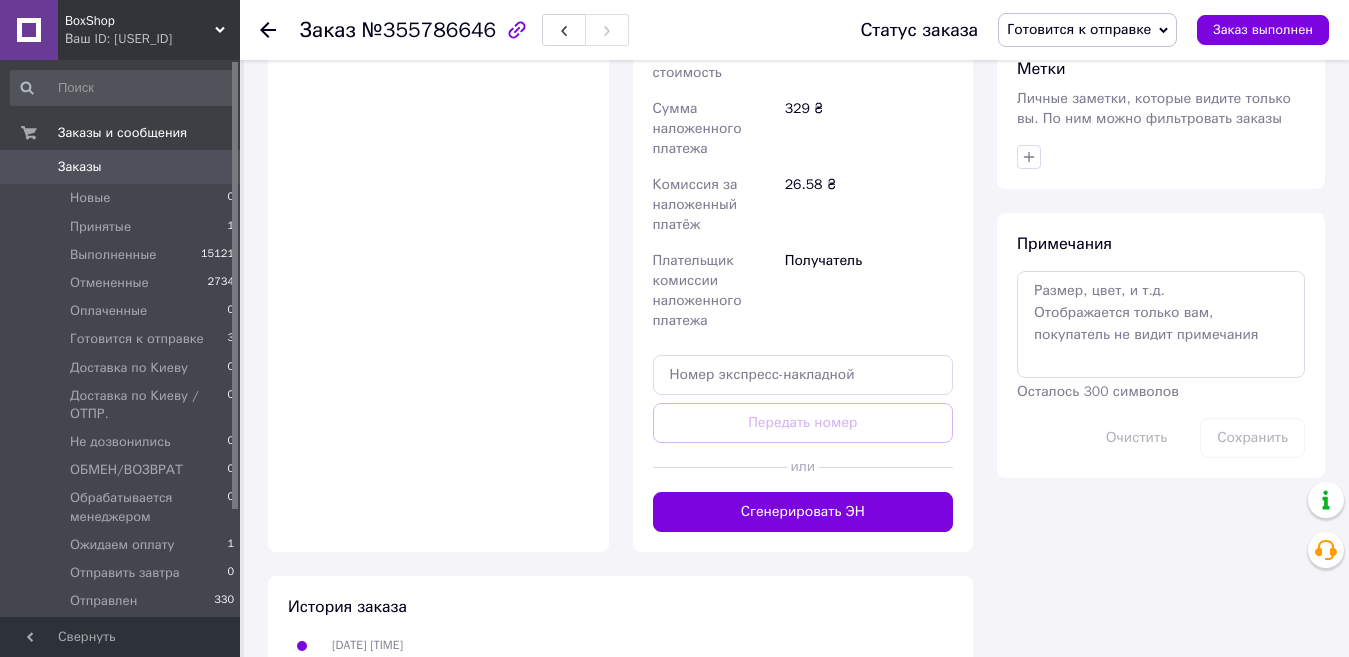 scroll, scrollTop: 836, scrollLeft: 0, axis: vertical 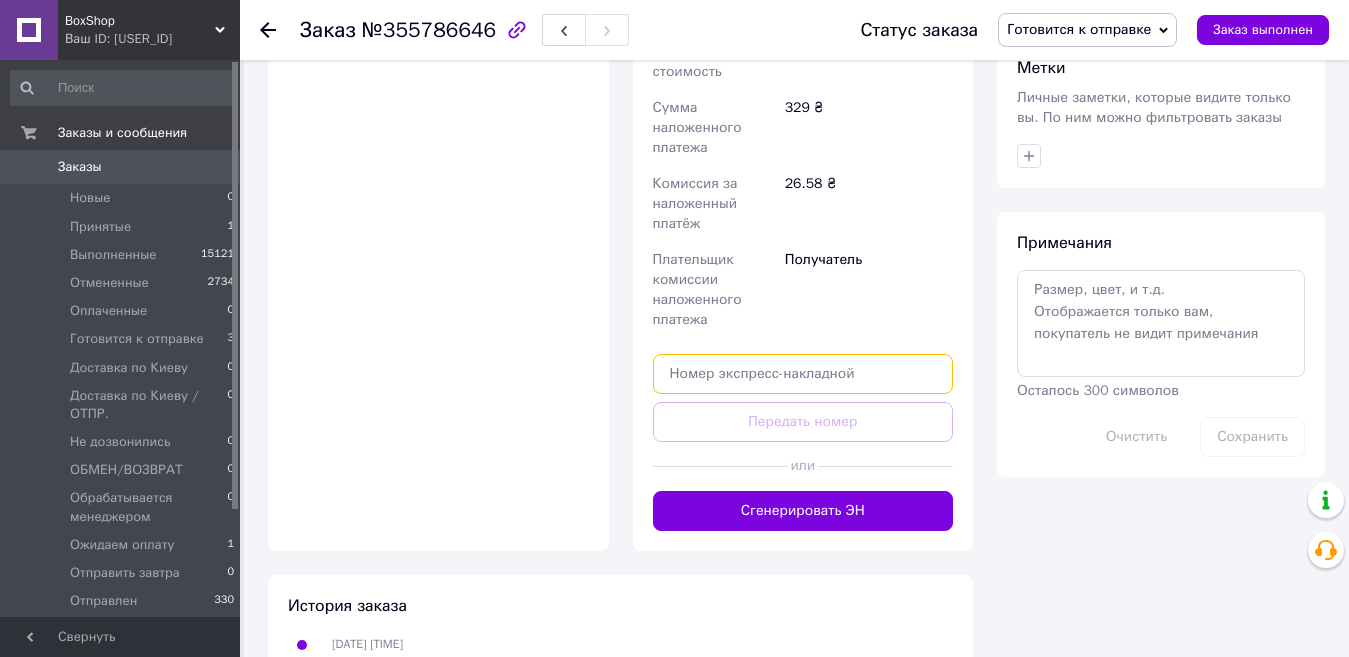 paste on "[TRACKING_NUMBER]" 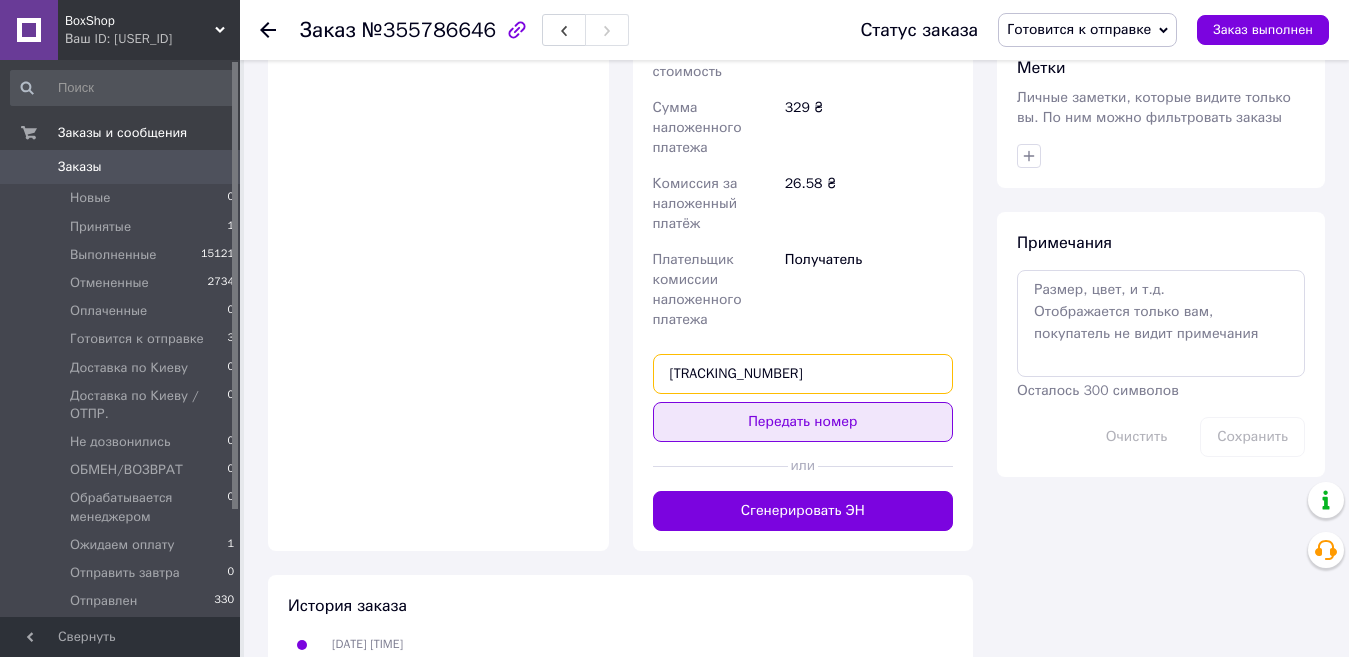 type on "[TRACKING_NUMBER]" 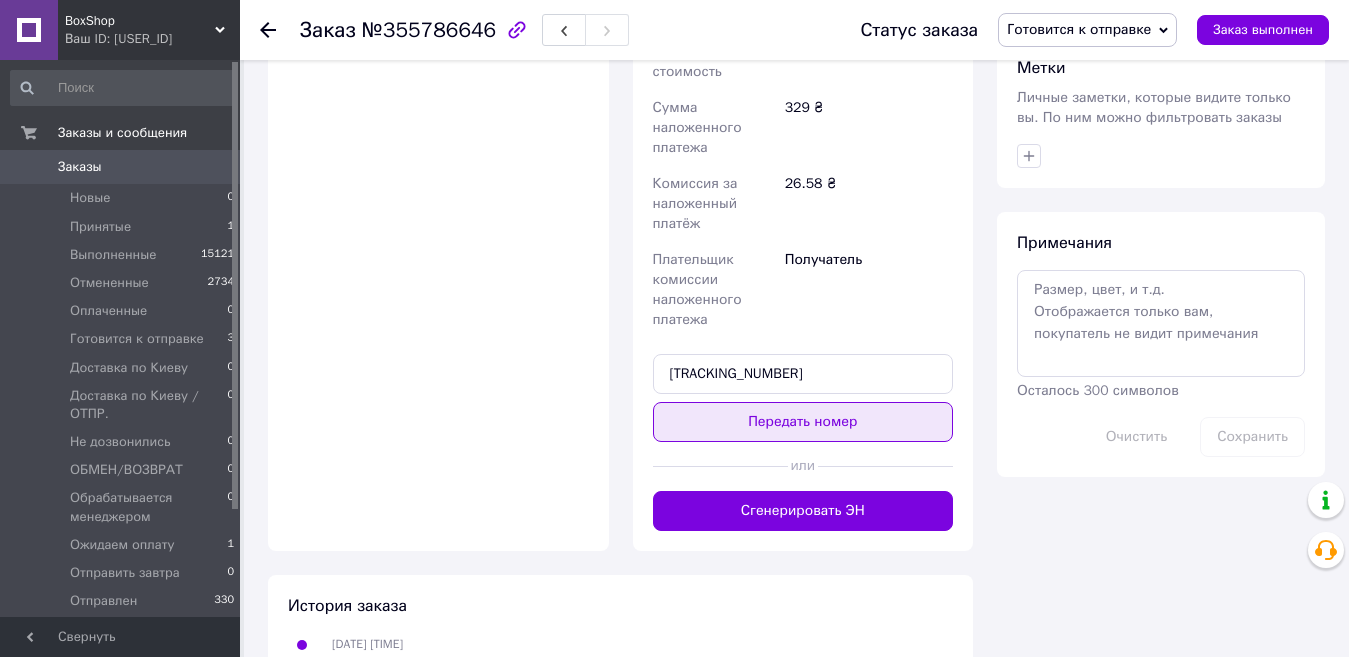 click on "Передать номер" at bounding box center (803, 422) 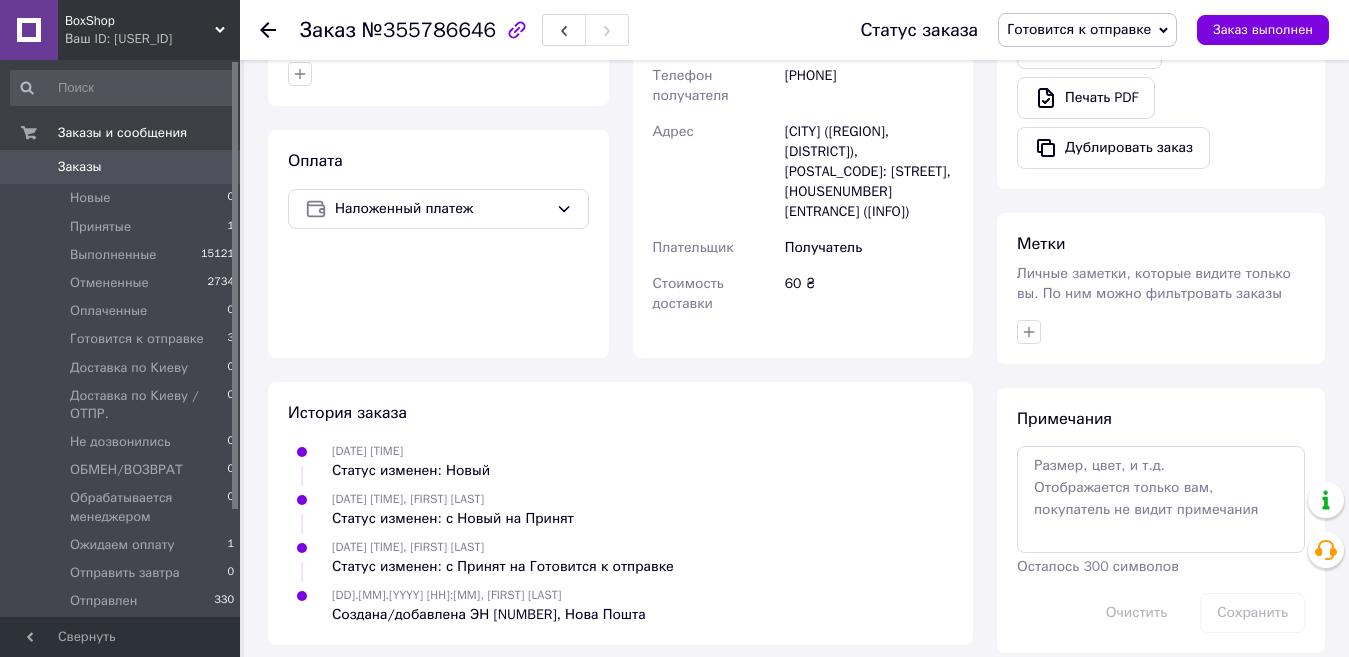scroll, scrollTop: 672, scrollLeft: 0, axis: vertical 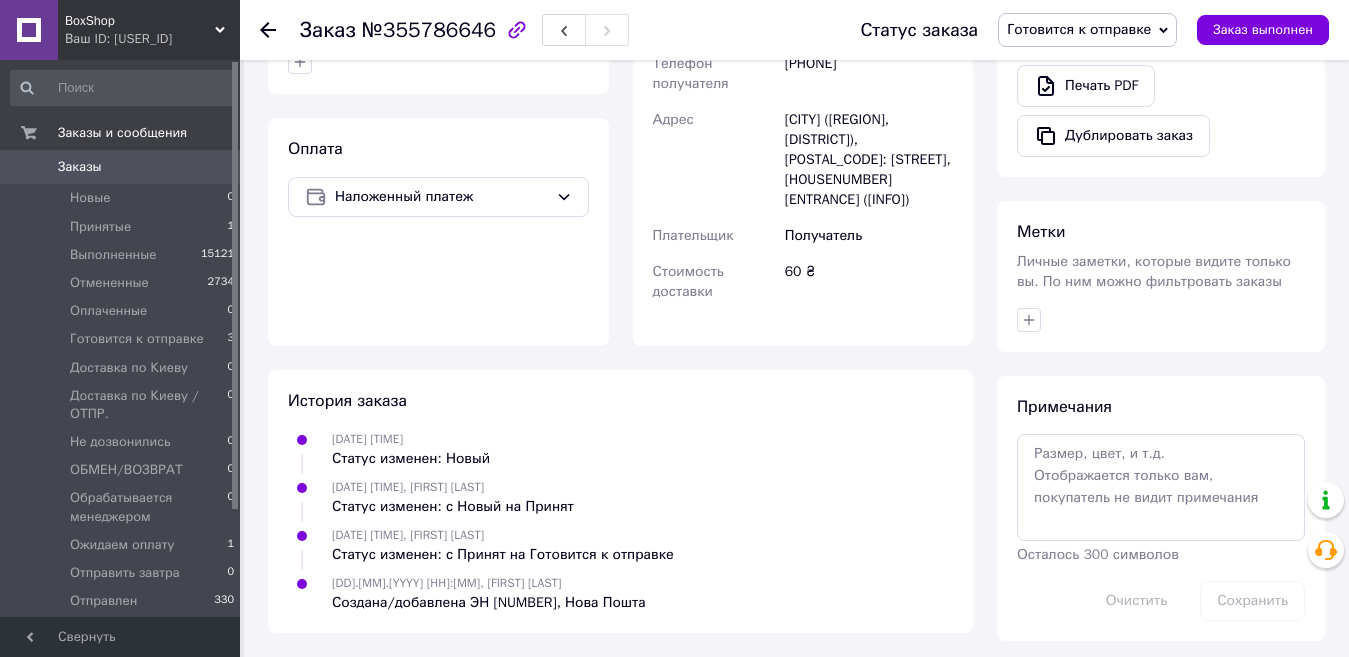 click on "Готовится к отправке" at bounding box center [1079, 29] 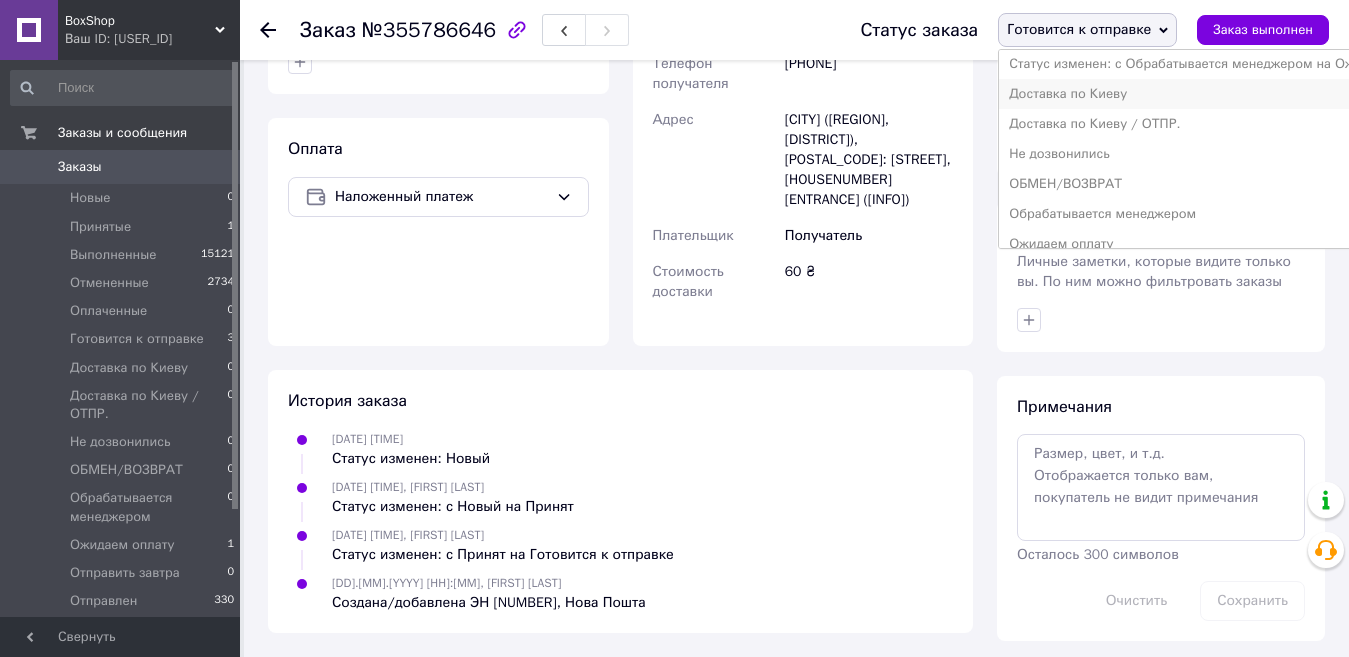 scroll, scrollTop: 232, scrollLeft: 0, axis: vertical 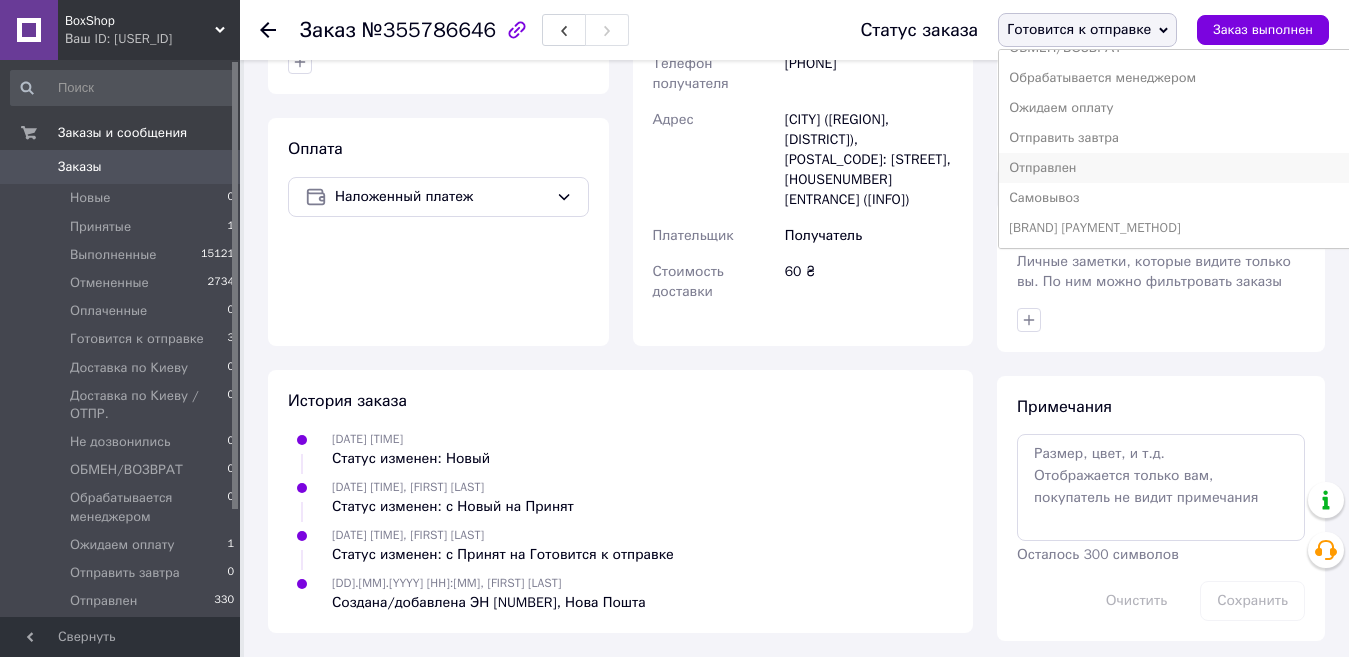click on "Отправлен" at bounding box center (1224, 168) 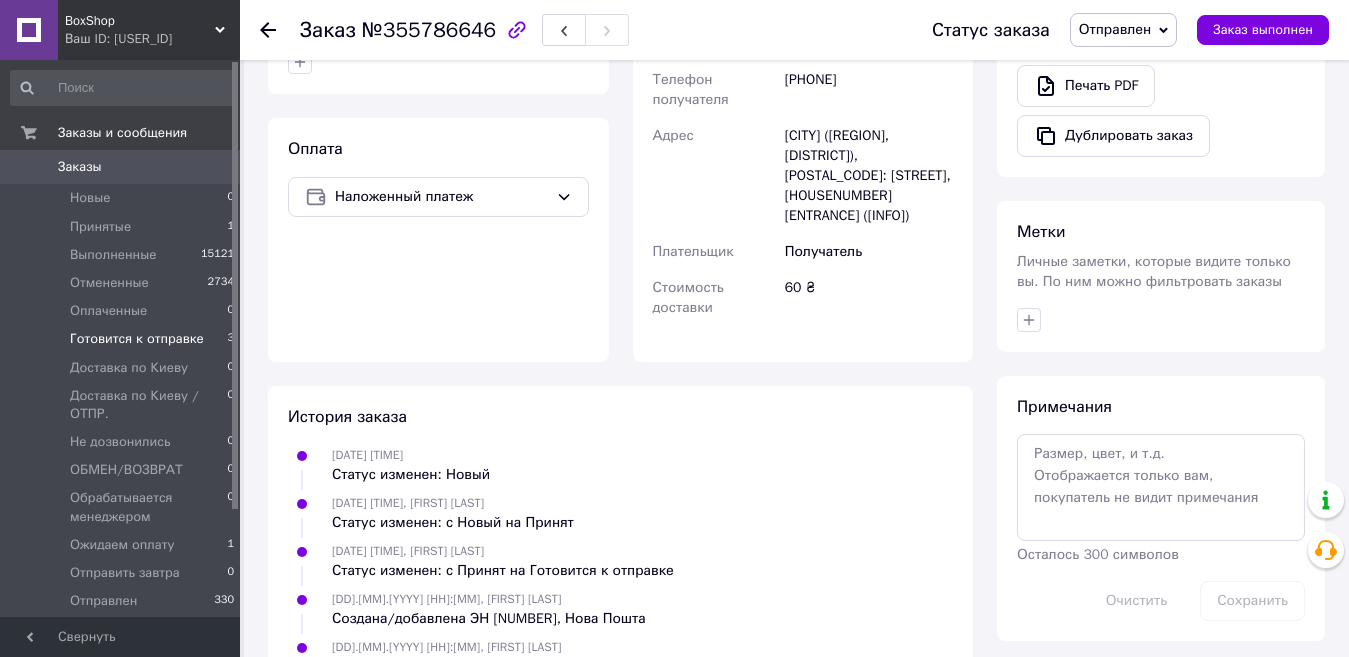 click on "Готовится к отправке 3" at bounding box center [123, 339] 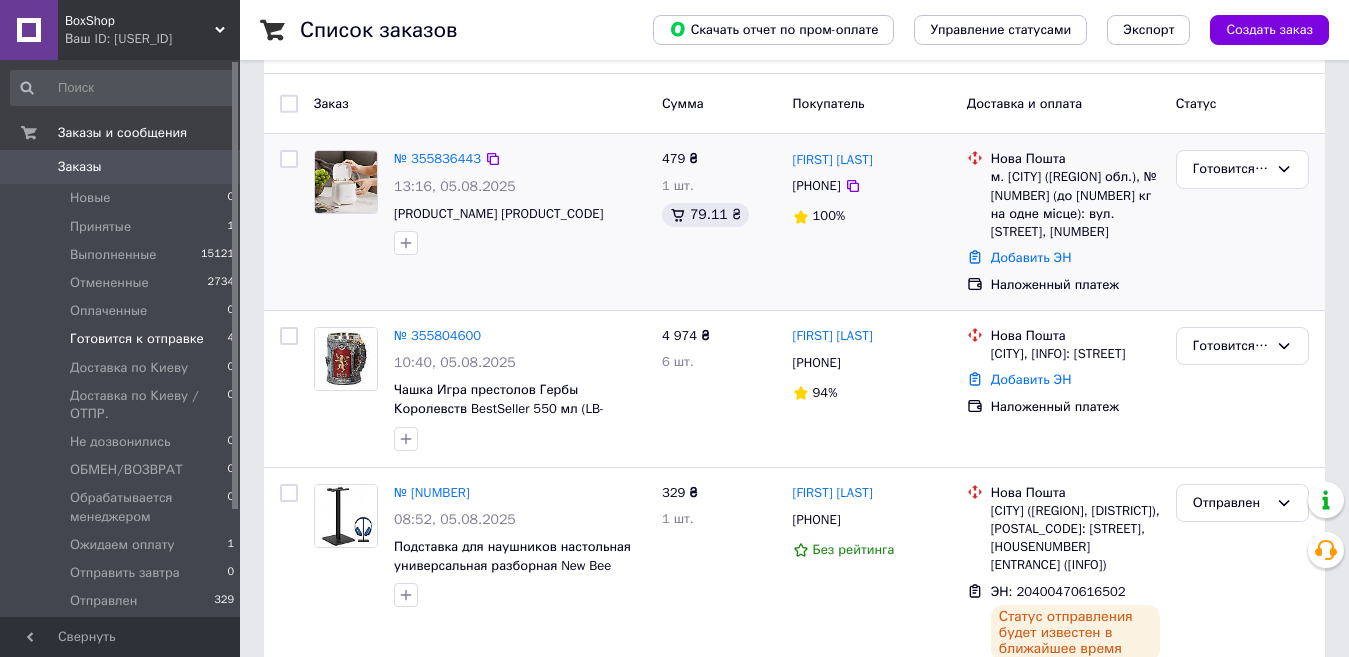 scroll, scrollTop: 225, scrollLeft: 0, axis: vertical 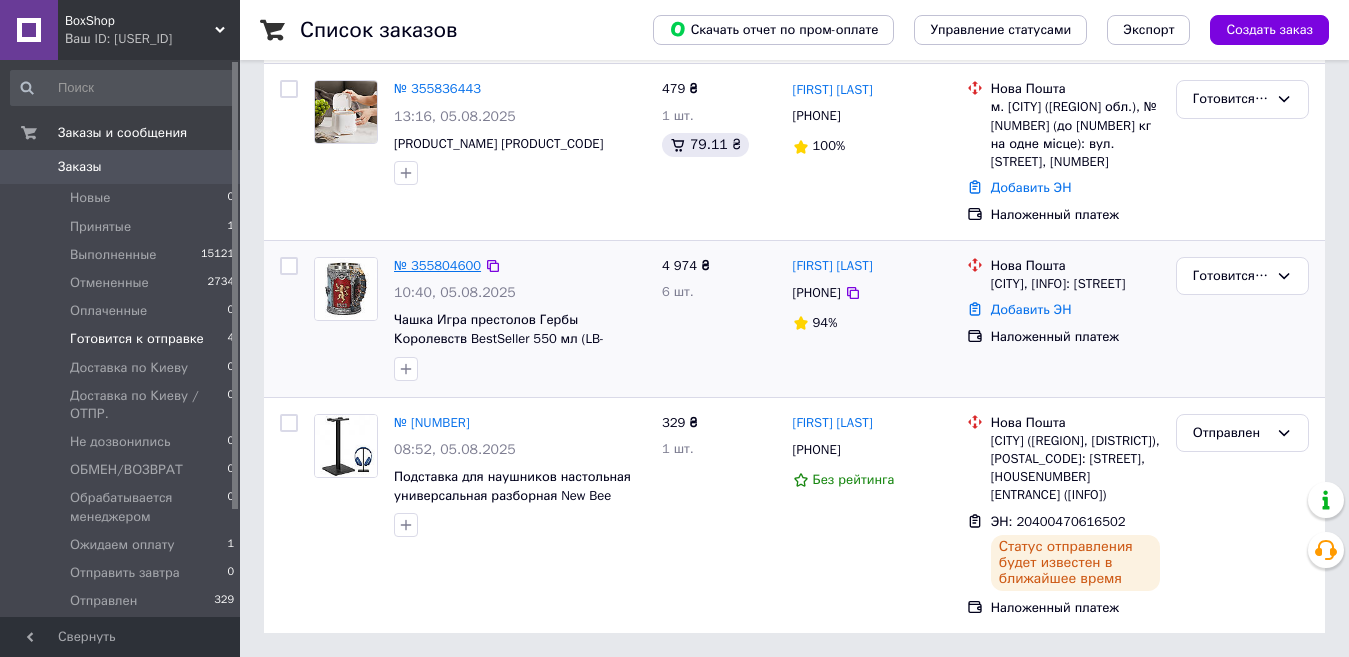 click on "№ 355804600" at bounding box center [437, 265] 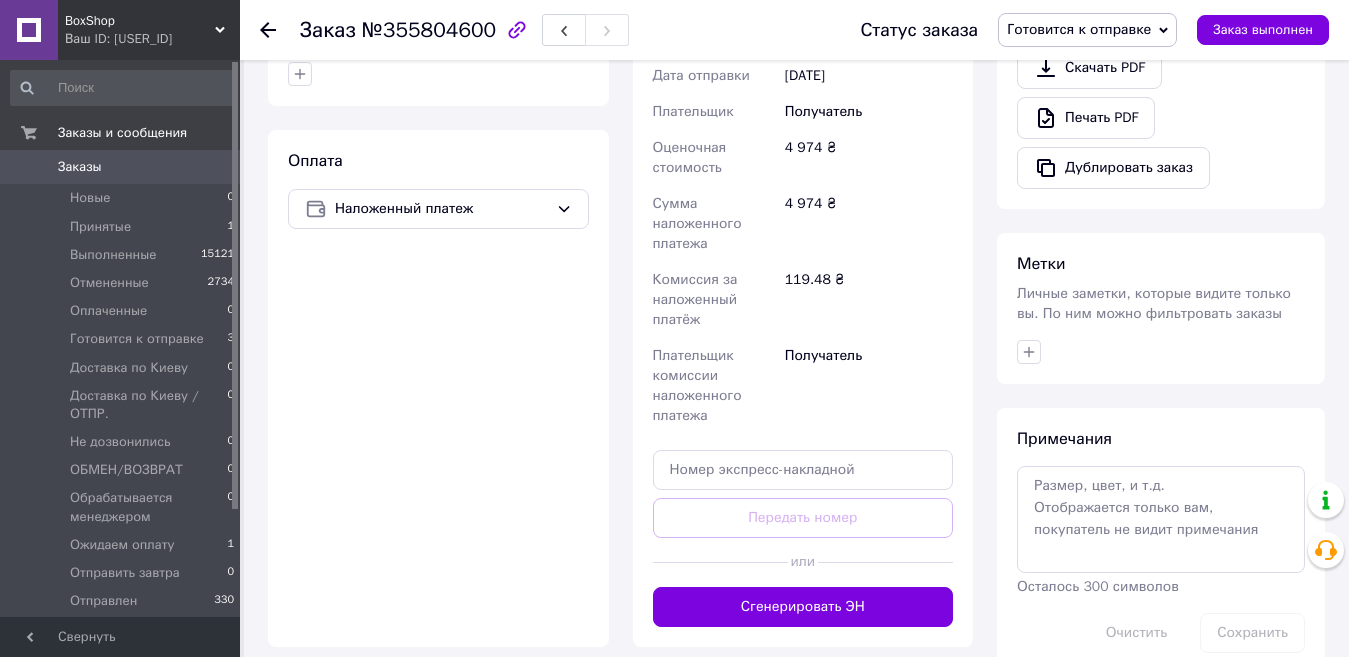 scroll, scrollTop: 725, scrollLeft: 0, axis: vertical 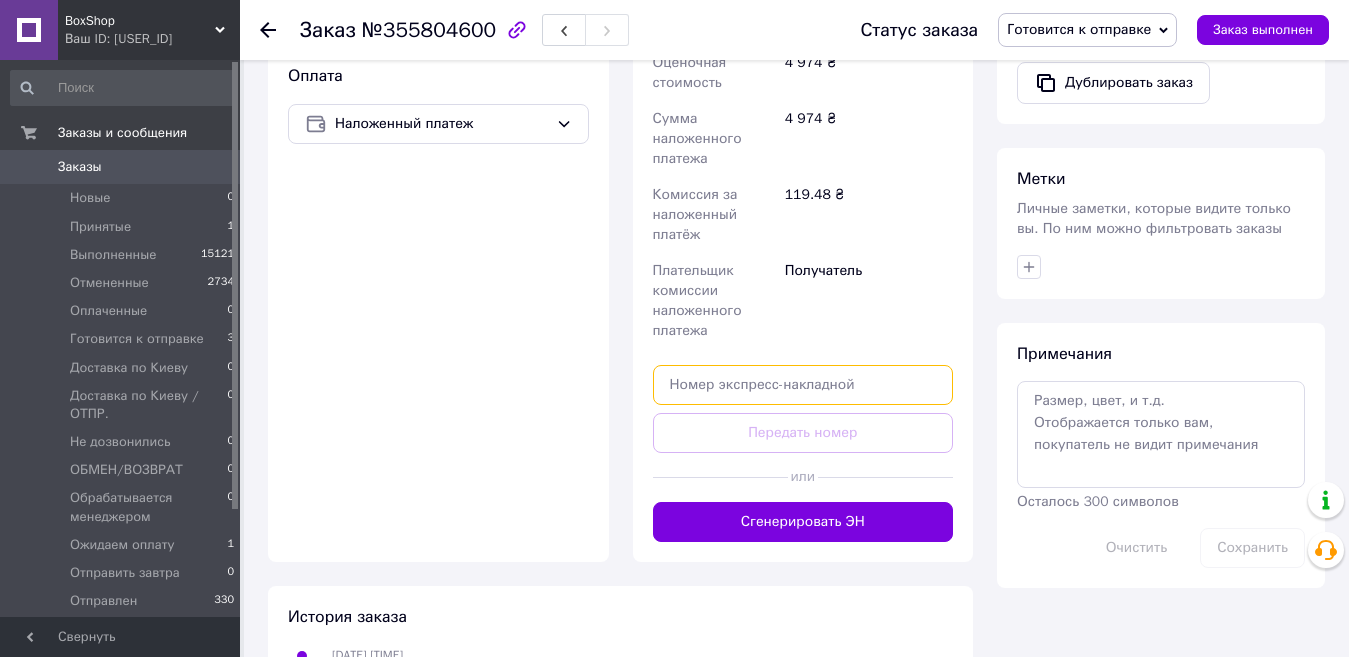 paste on "[TRACKING_NUMBER]" 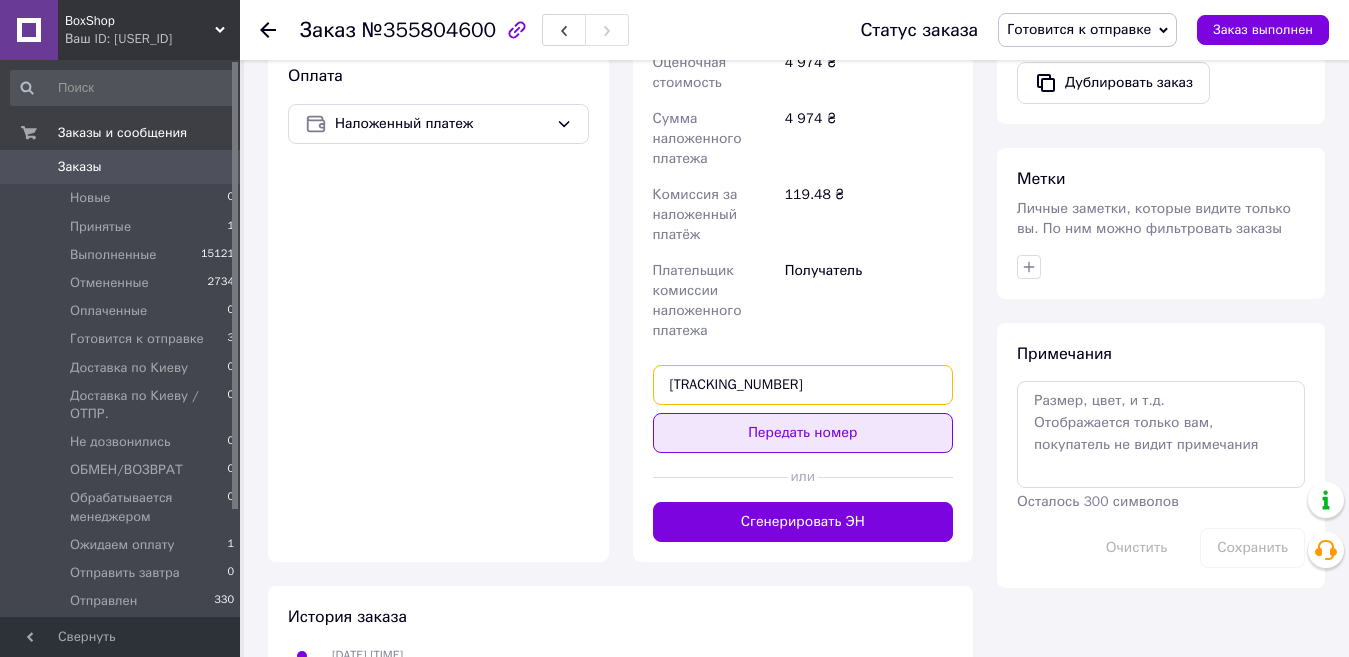 type on "[TRACKING_NUMBER]" 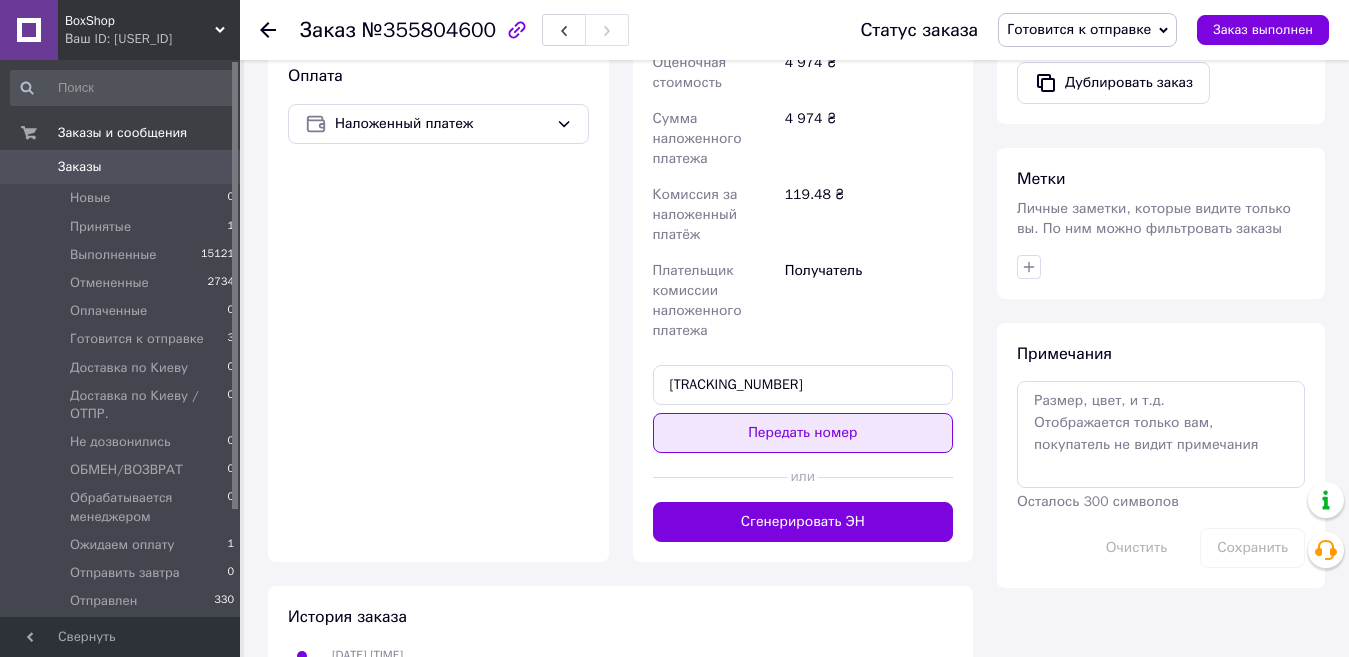 click on "Передать номер" at bounding box center [803, 433] 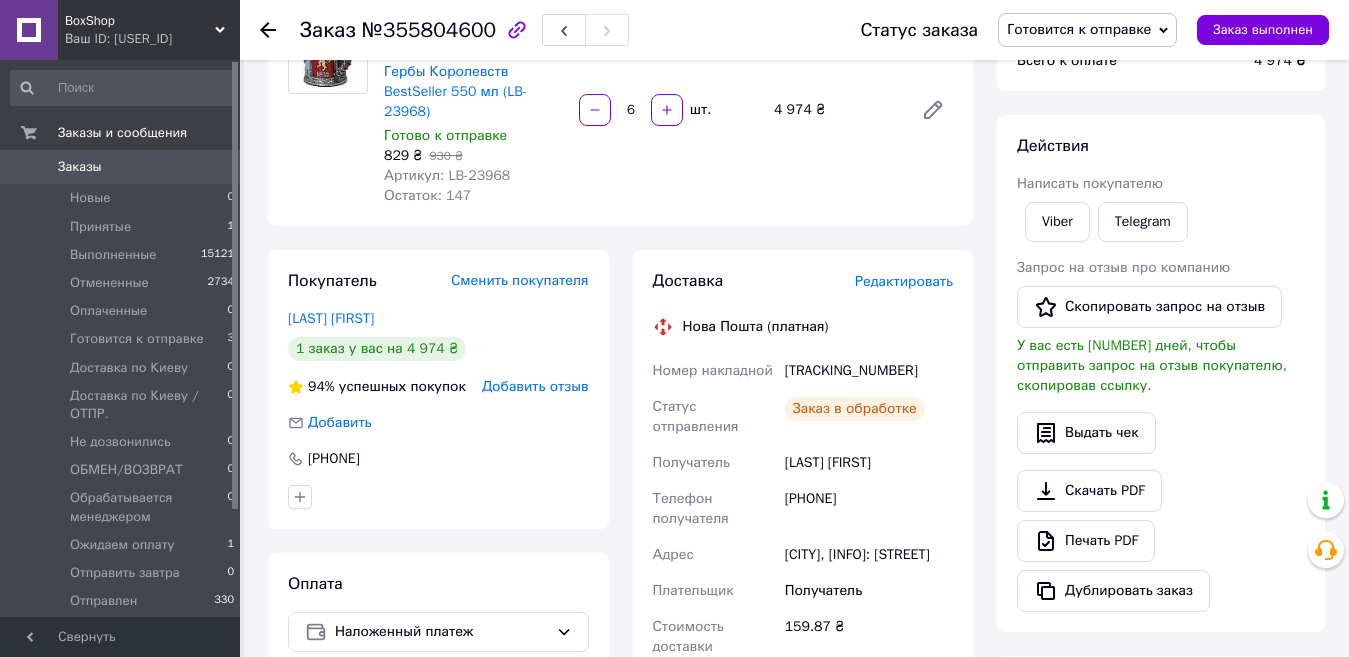 scroll, scrollTop: 0, scrollLeft: 0, axis: both 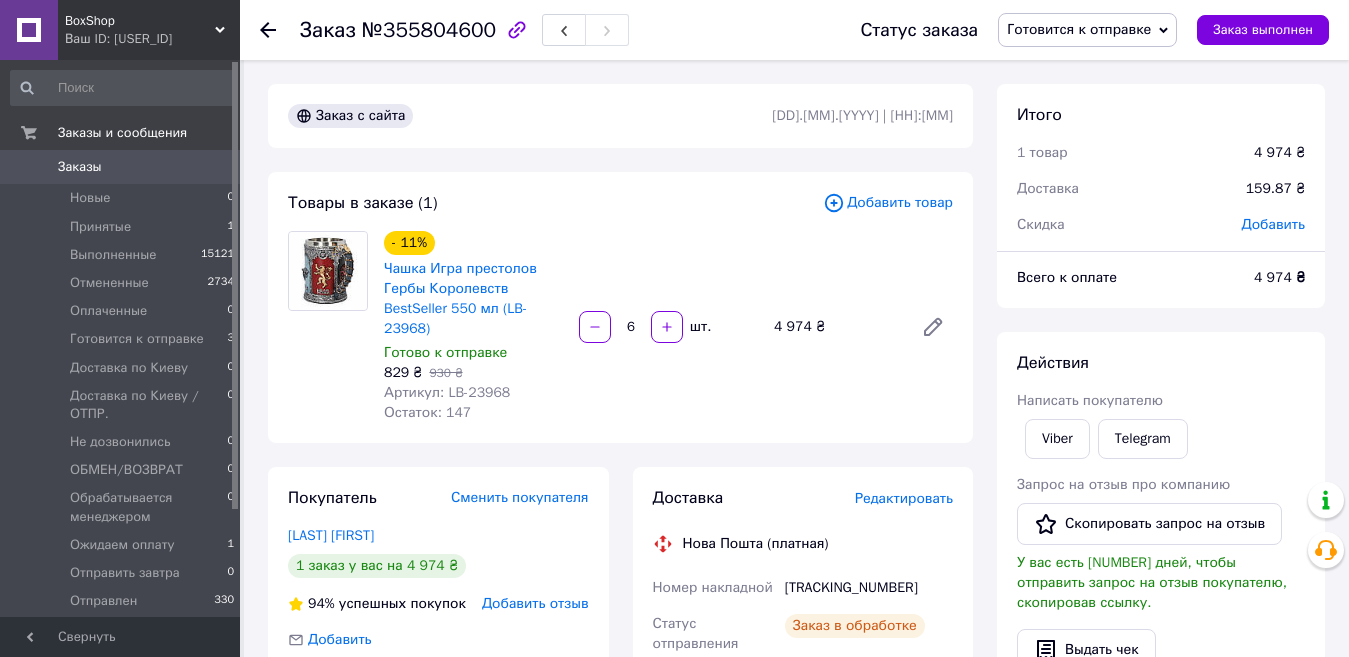 click on "Готовится к отправке" at bounding box center (1079, 29) 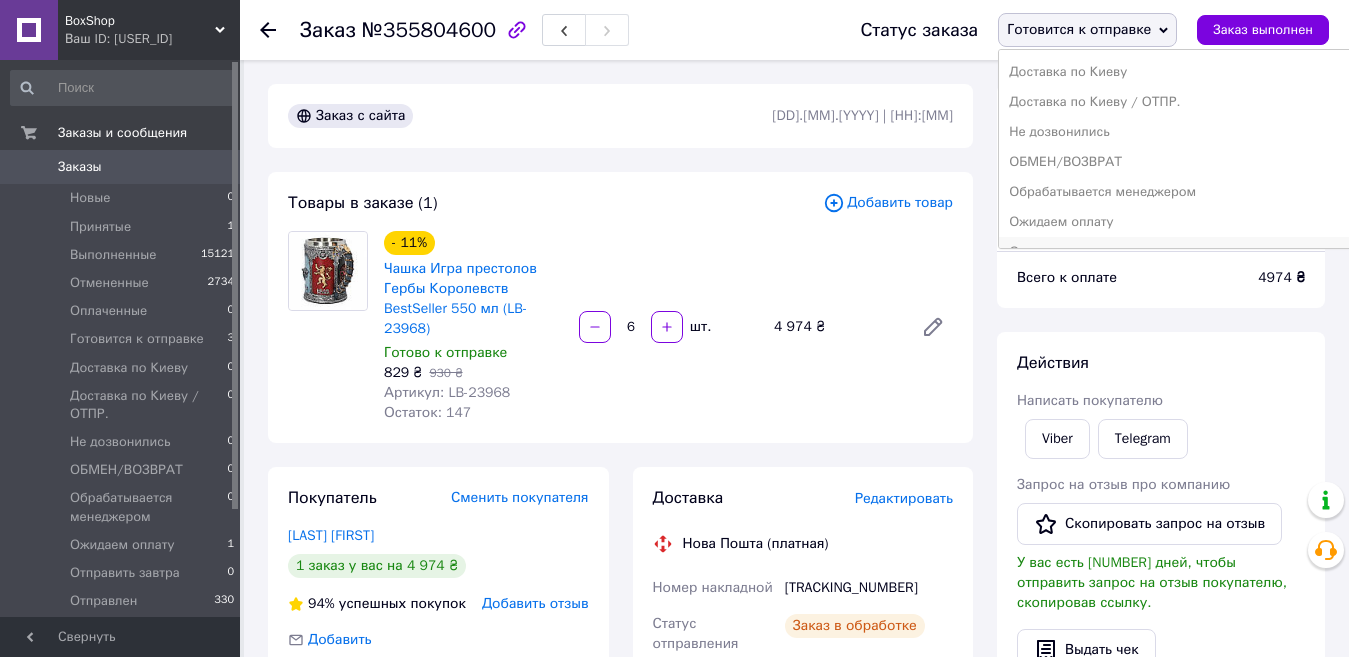 scroll, scrollTop: 232, scrollLeft: 0, axis: vertical 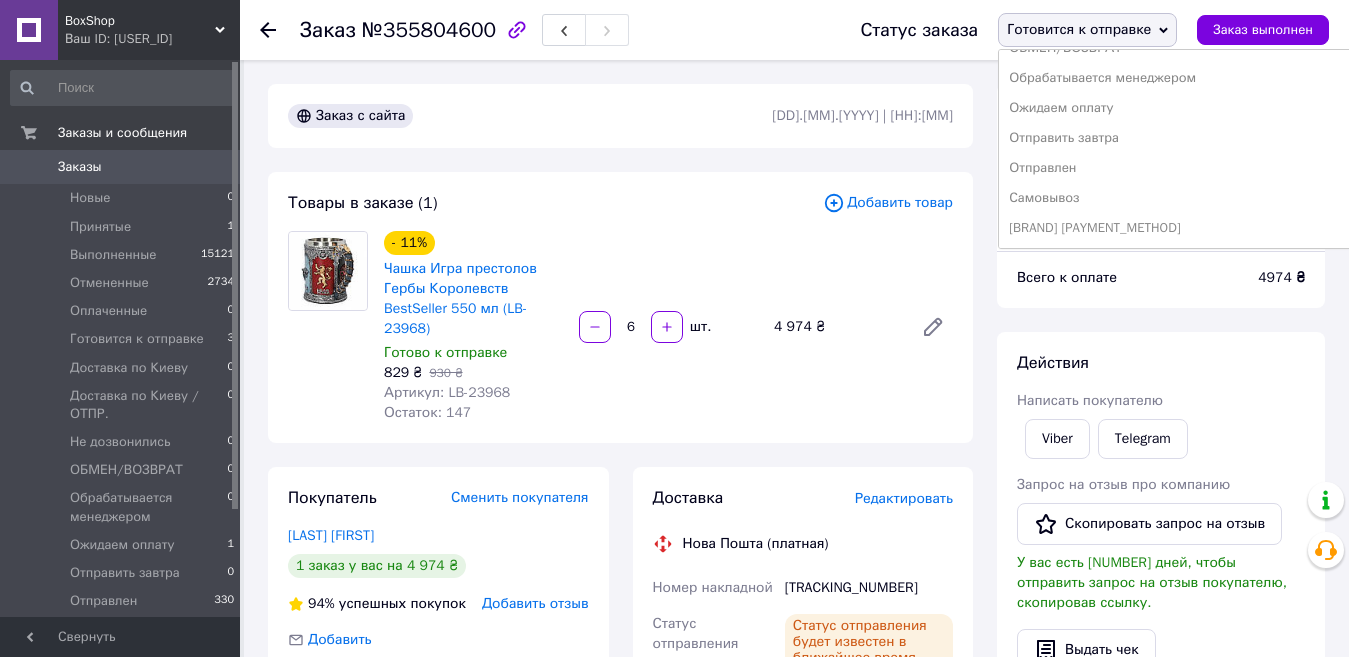 click on "Отправлен" at bounding box center (1224, 168) 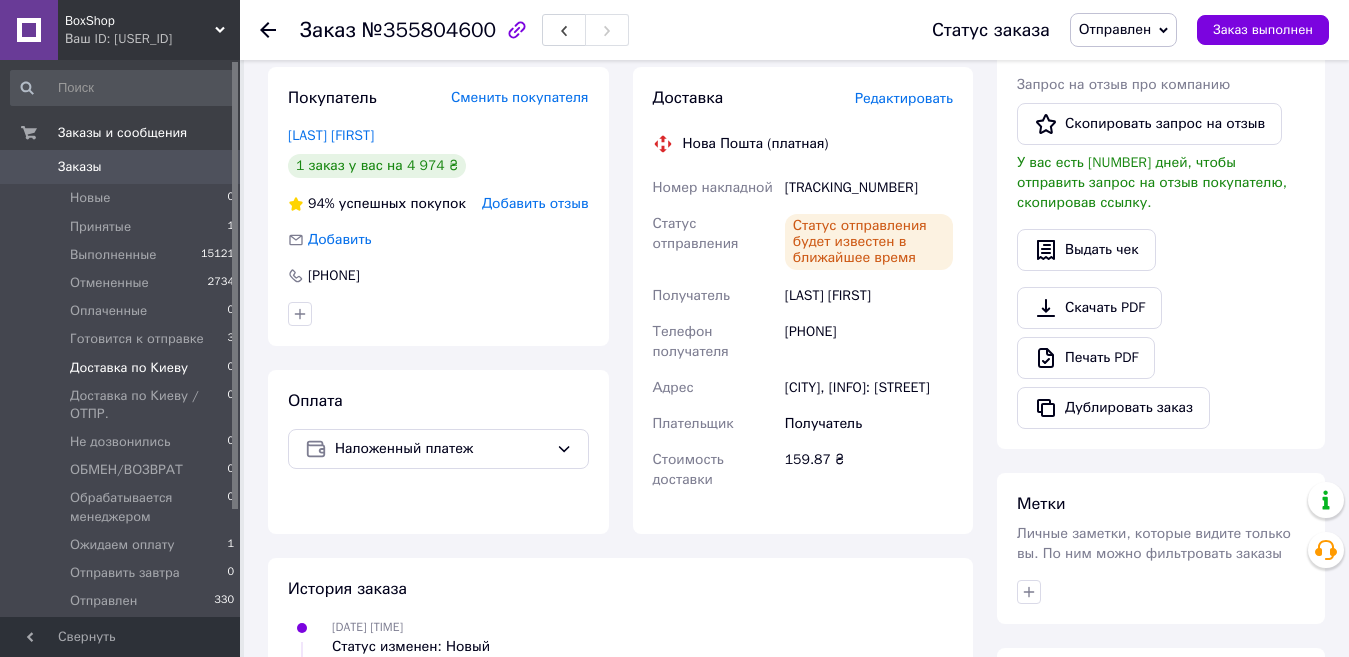 scroll, scrollTop: 0, scrollLeft: 0, axis: both 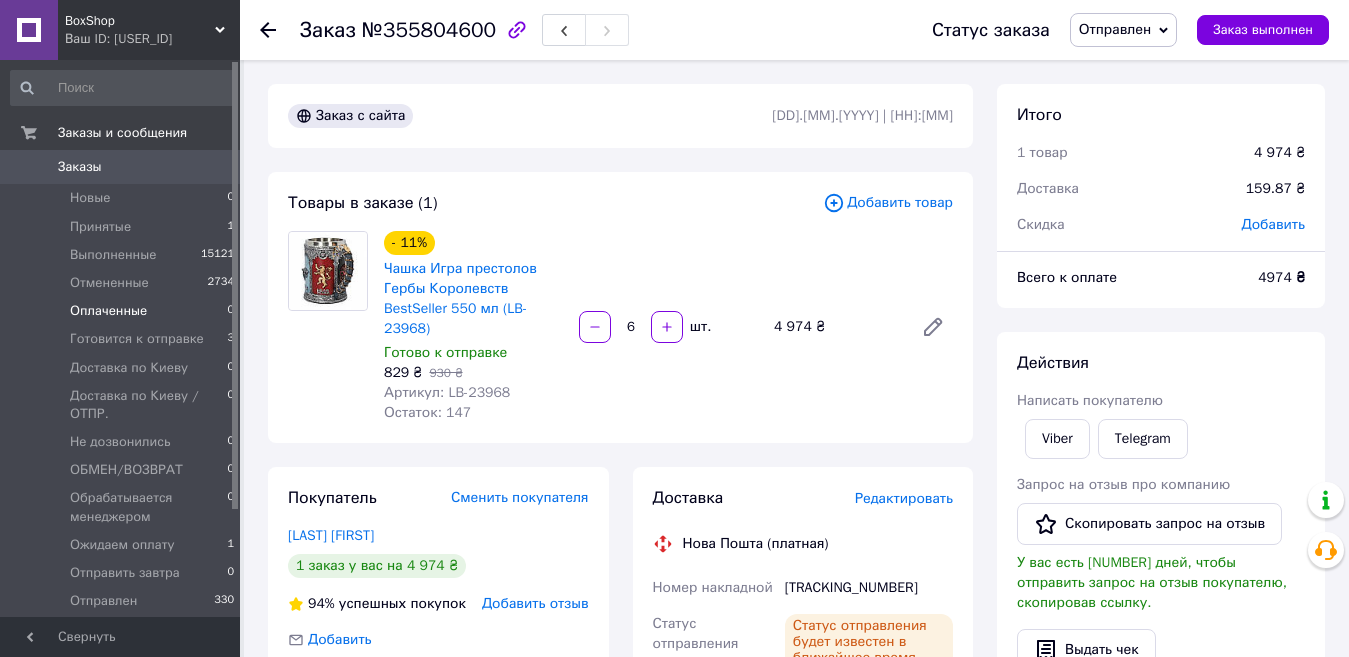 click on "Оплаченные 0" at bounding box center (123, 311) 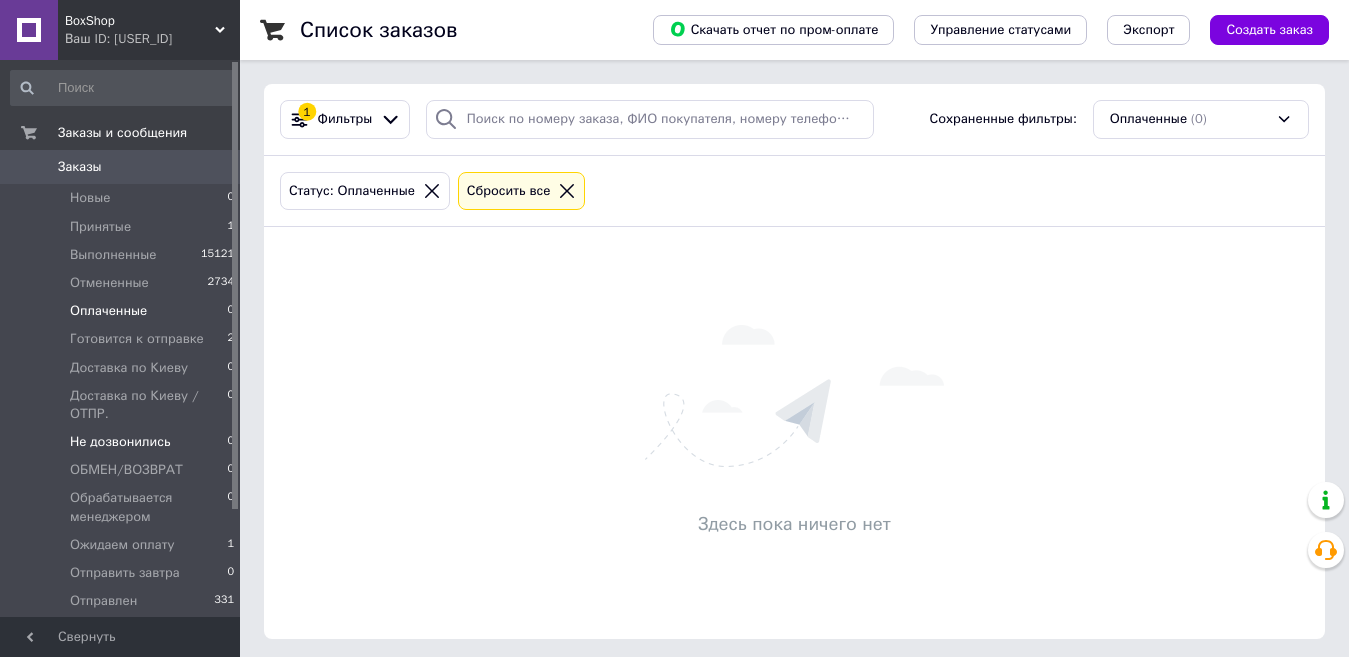 click on "Не дозвонились [NUMBER]" at bounding box center (123, 442) 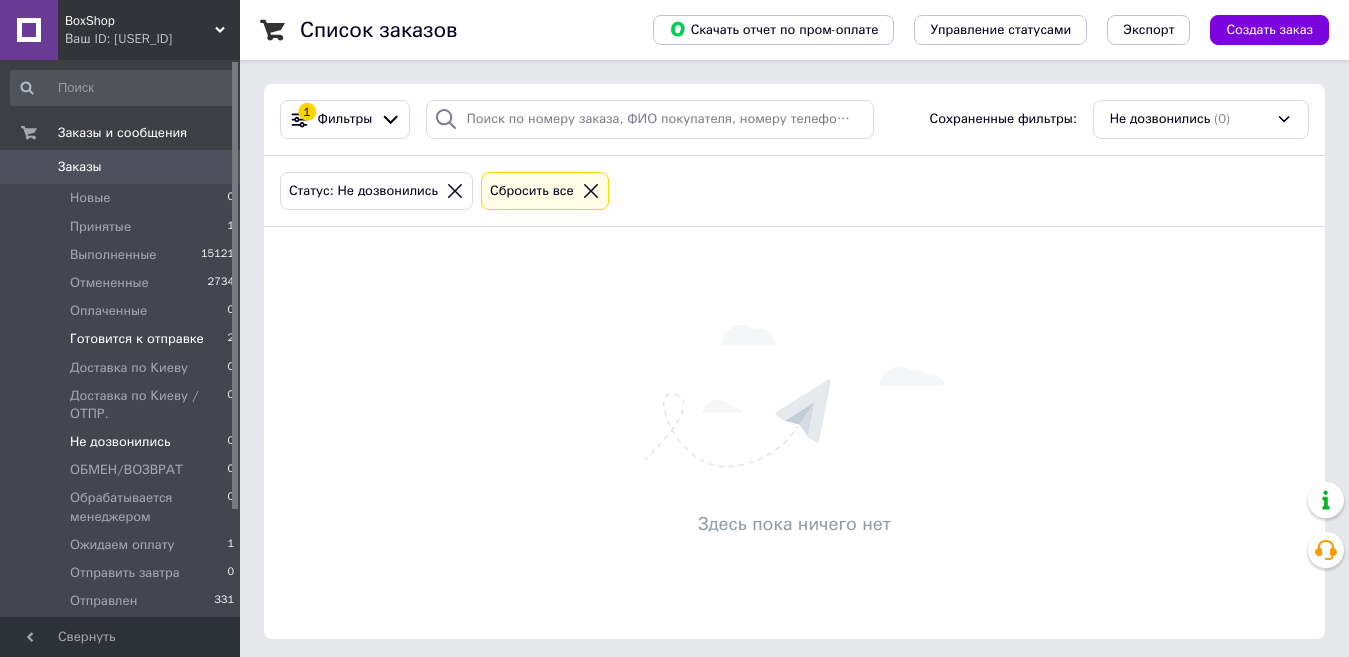 click on "Готовится к отправке" at bounding box center (137, 339) 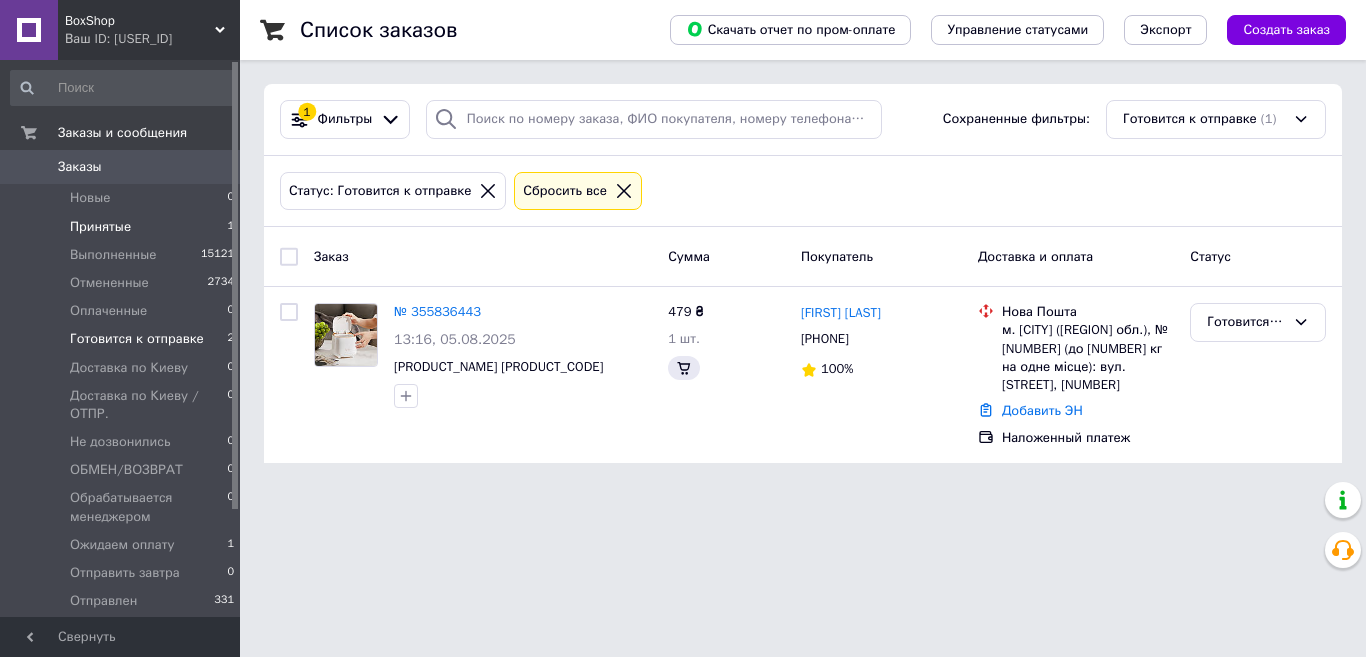 click on "Принятые [NUMBER]" at bounding box center (123, 227) 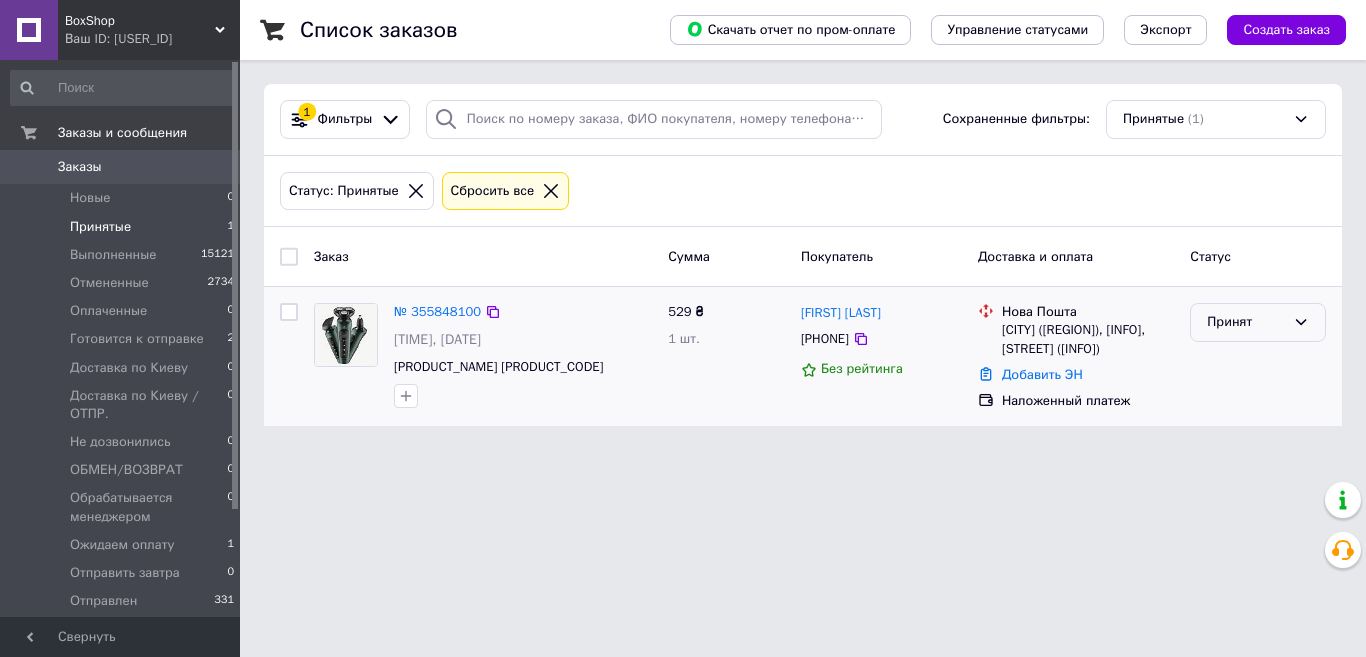 click on "Принят" at bounding box center [1246, 322] 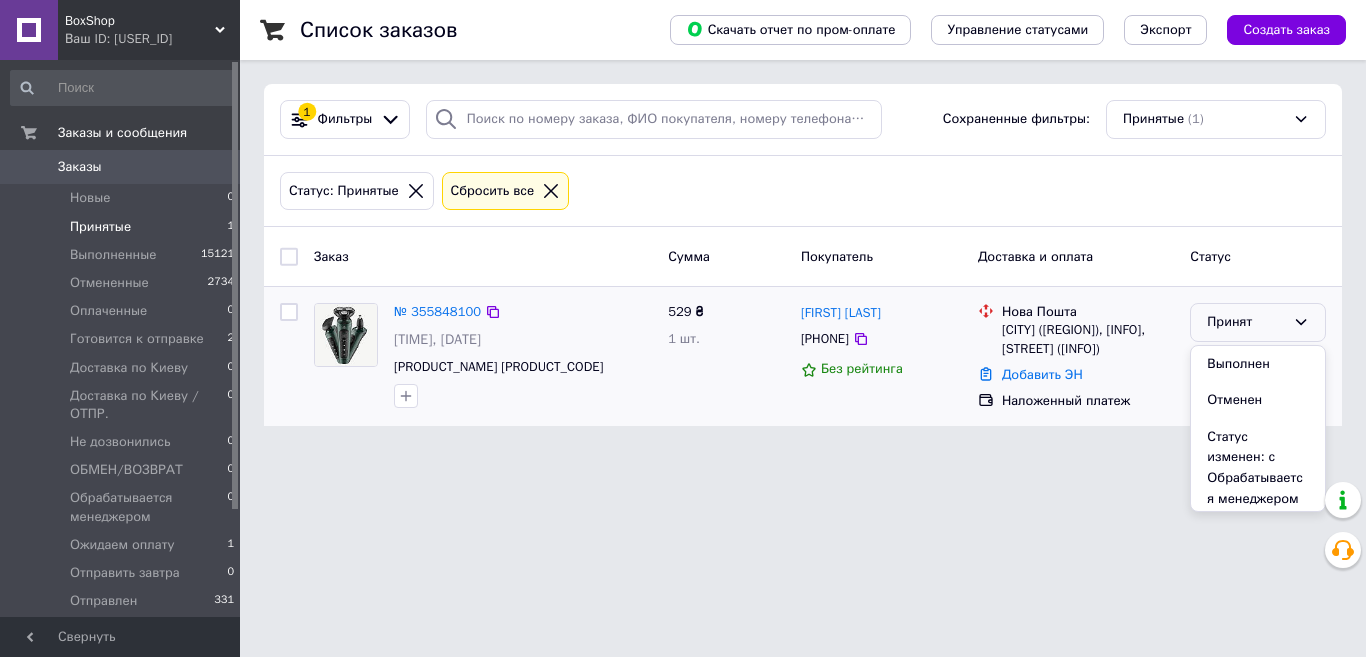click on "Готовится к отправке" at bounding box center (1258, 586) 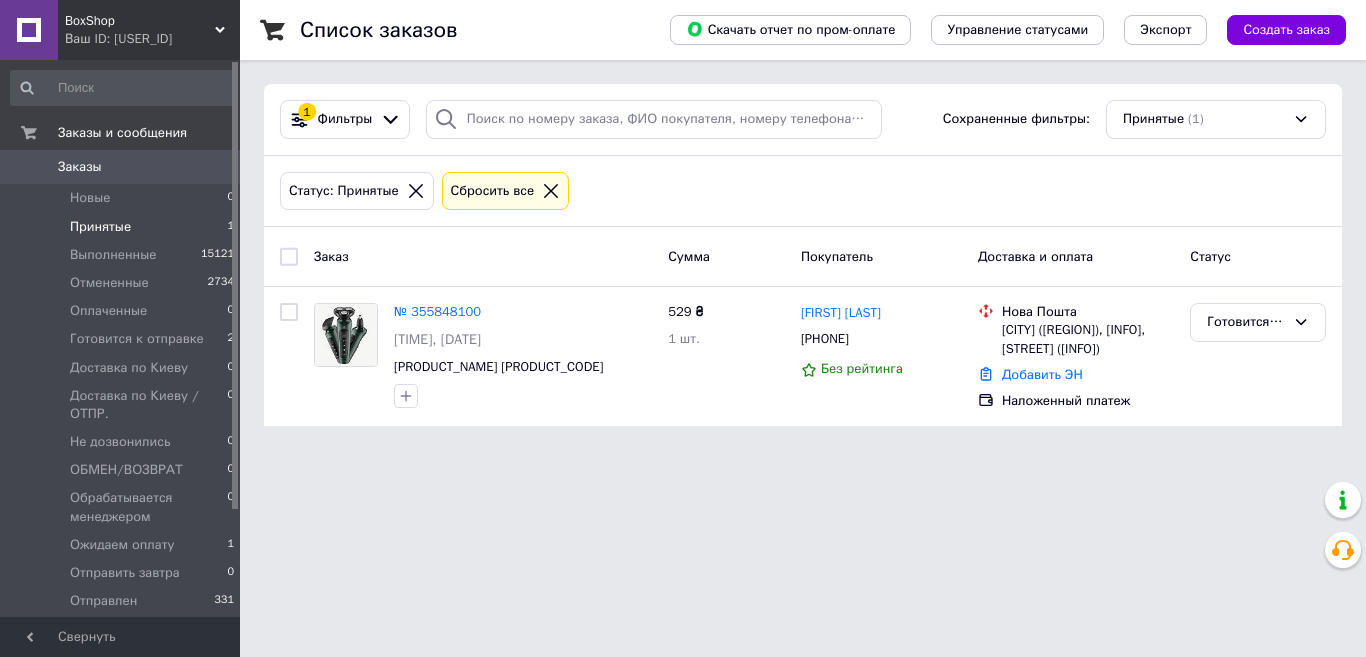 click 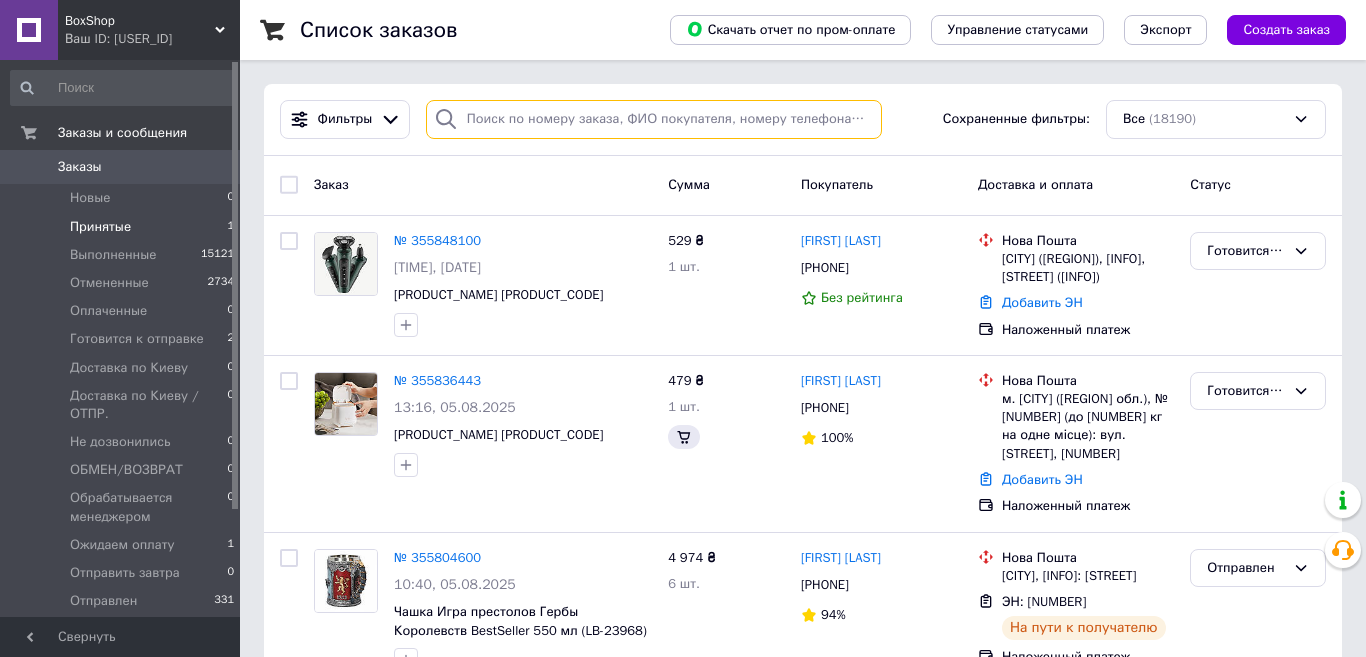 drag, startPoint x: 565, startPoint y: 119, endPoint x: 583, endPoint y: 130, distance: 21.095022 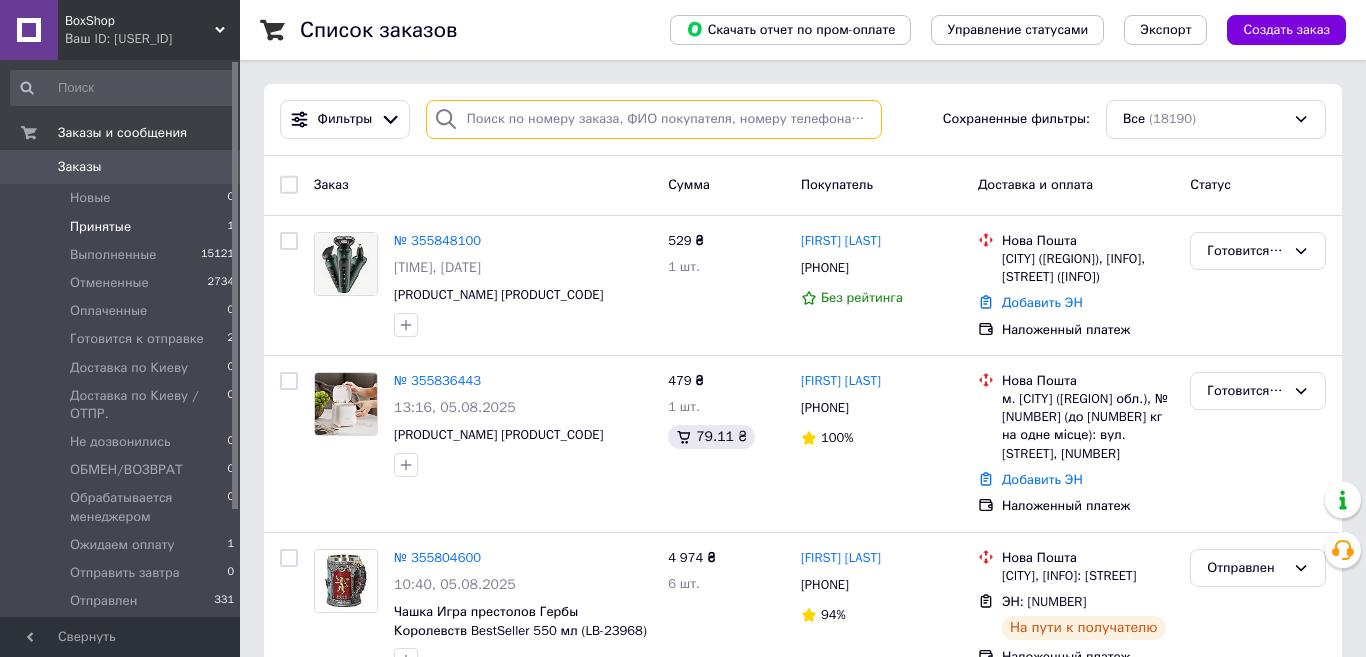paste on "[PHONE]" 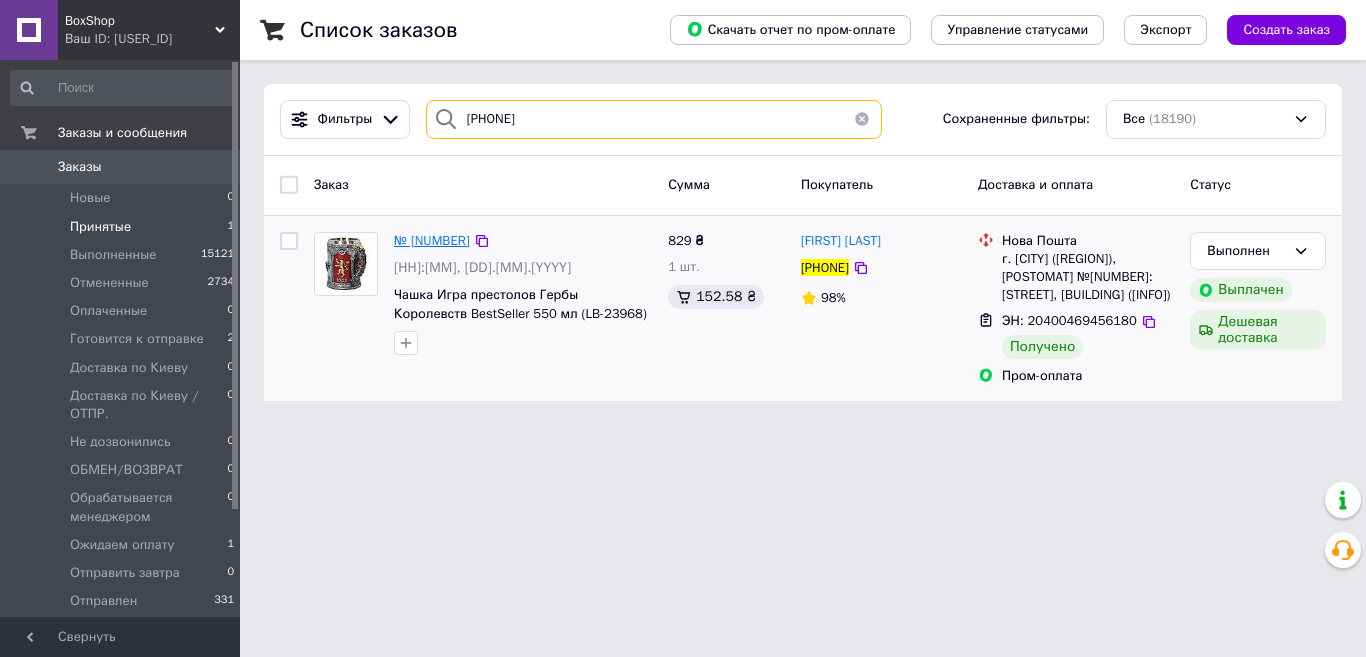 type on "[PHONE]" 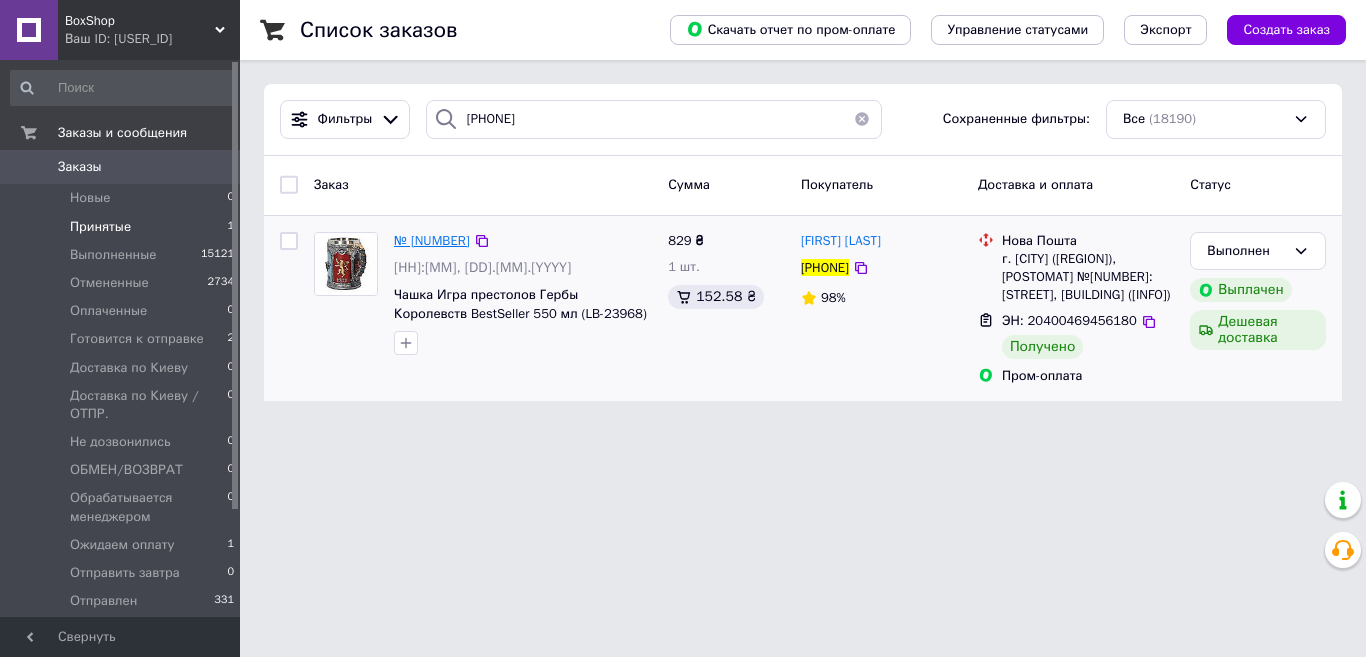 click on "№ [NUMBER]" at bounding box center [432, 240] 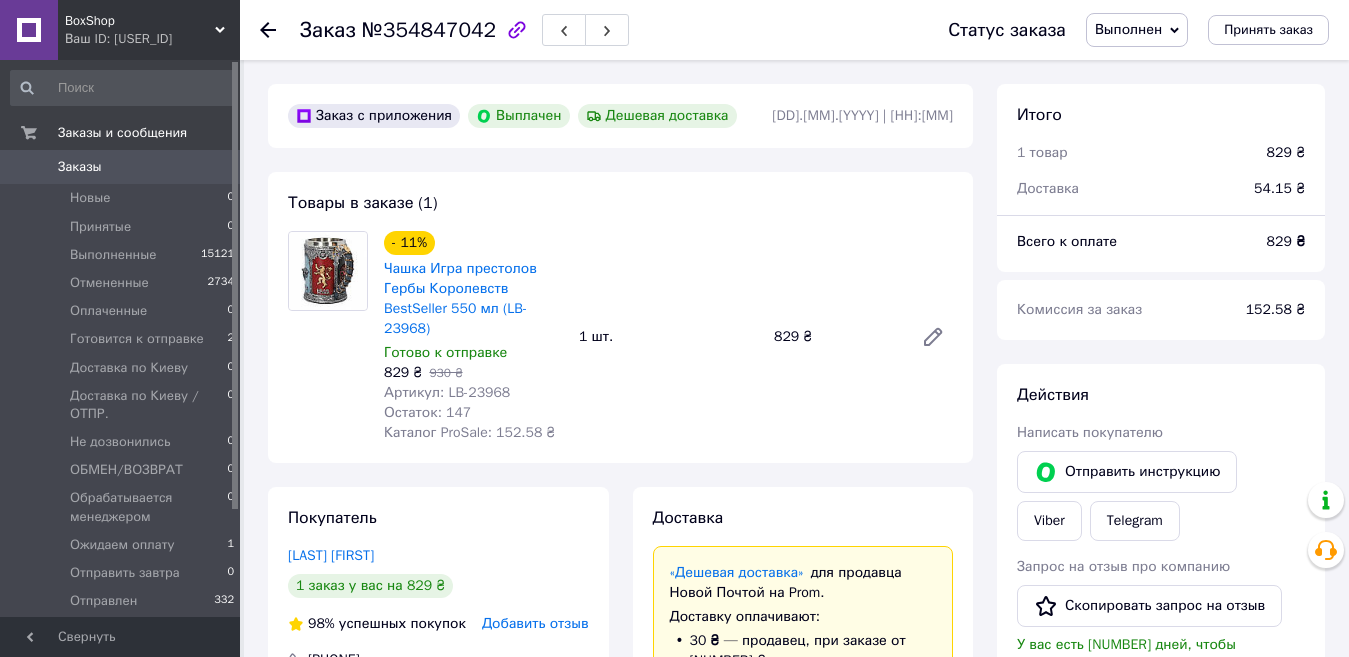 scroll, scrollTop: 160, scrollLeft: 0, axis: vertical 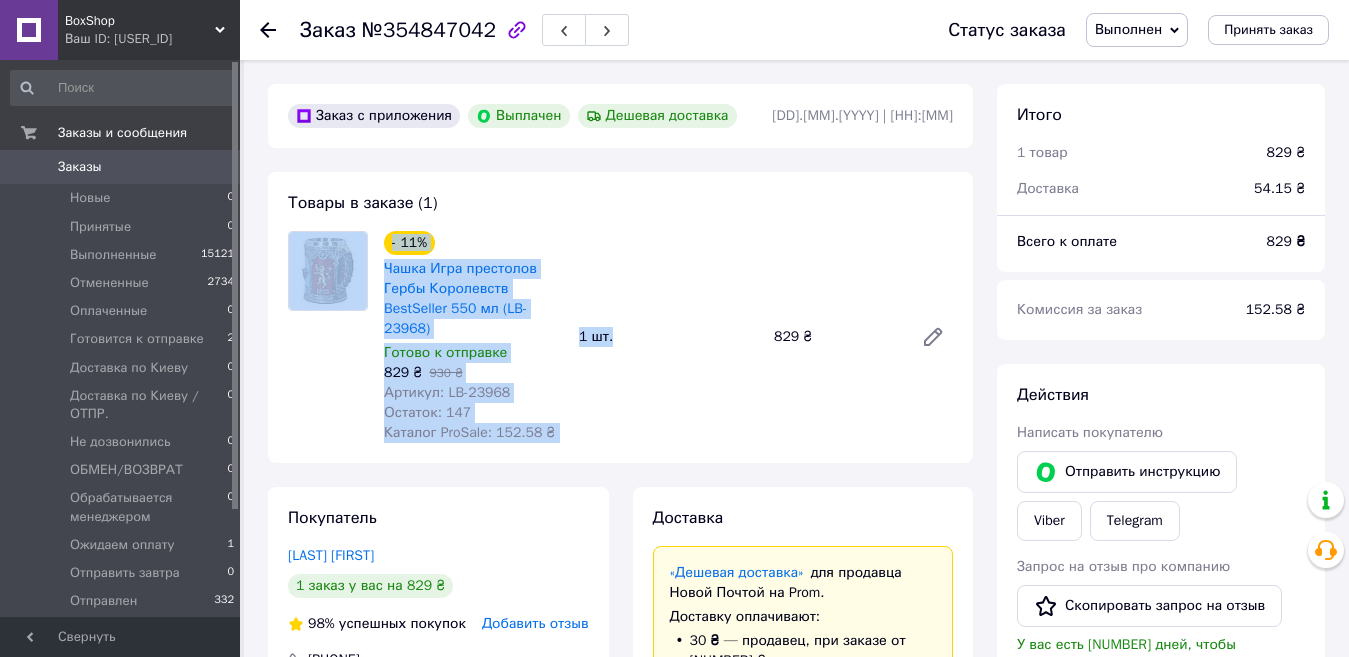 drag, startPoint x: 638, startPoint y: 247, endPoint x: 678, endPoint y: 393, distance: 151.38031 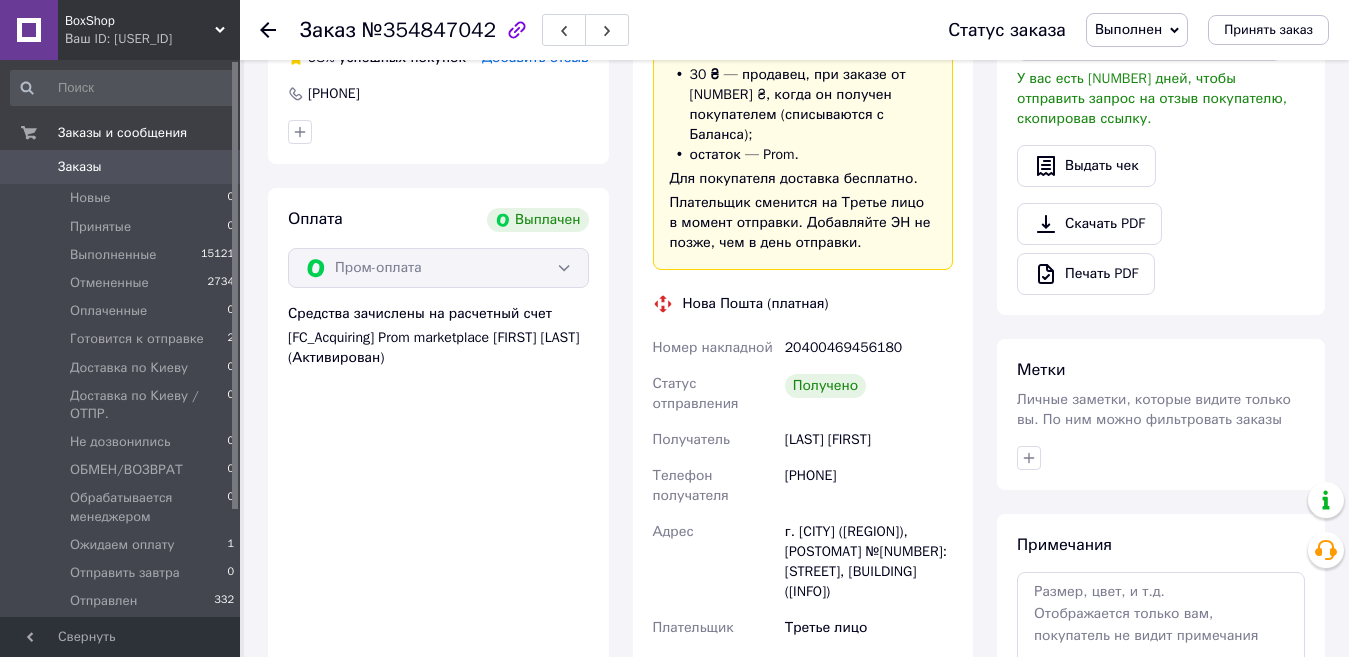 scroll, scrollTop: 600, scrollLeft: 0, axis: vertical 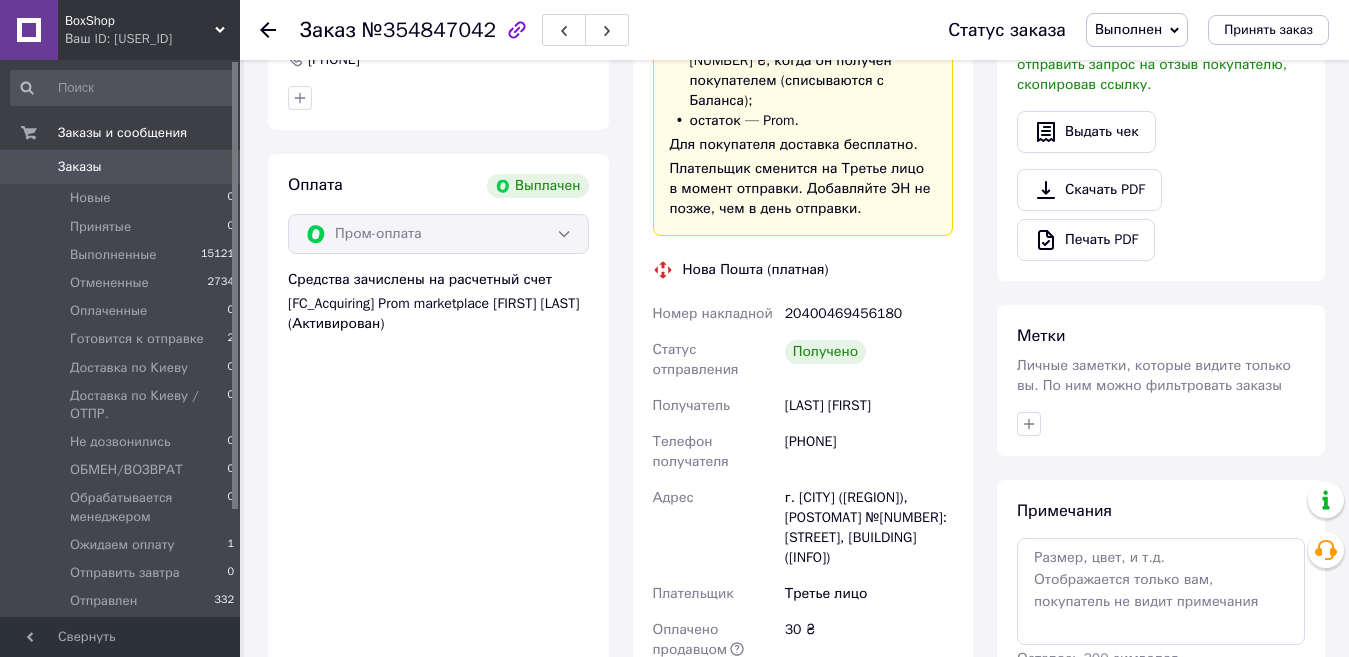 click on "[PHONE]" at bounding box center [869, 452] 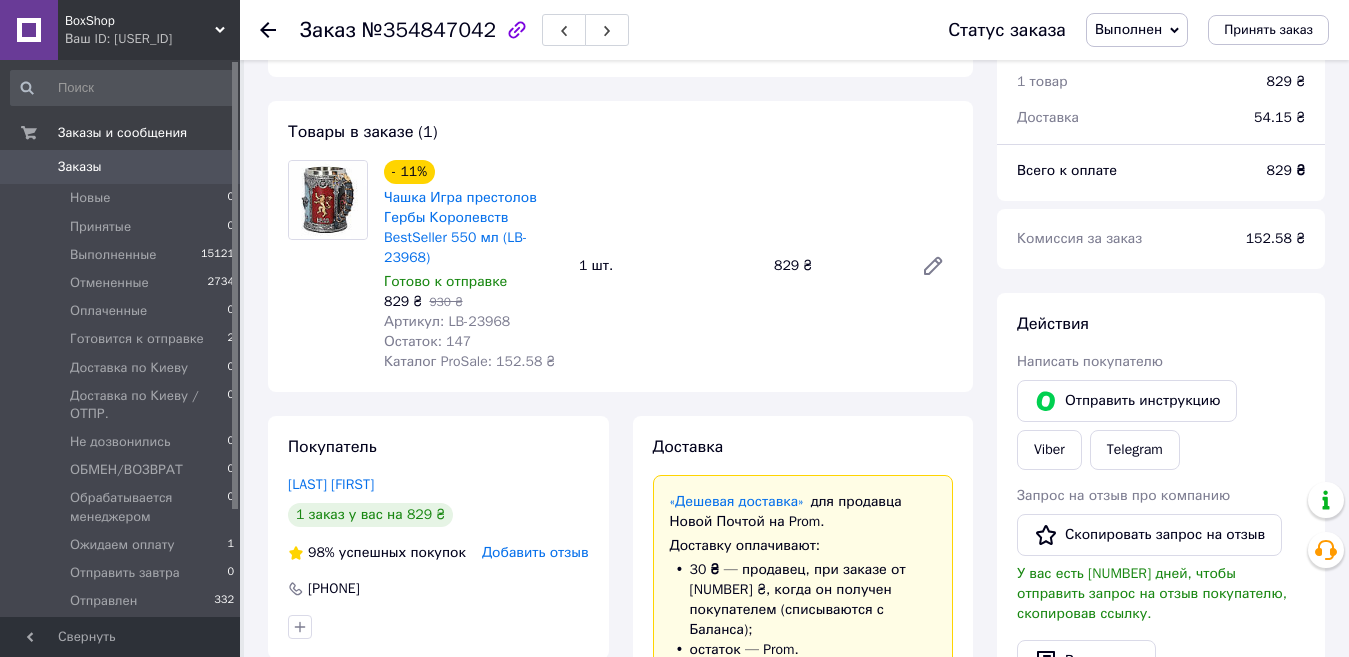 scroll, scrollTop: 0, scrollLeft: 0, axis: both 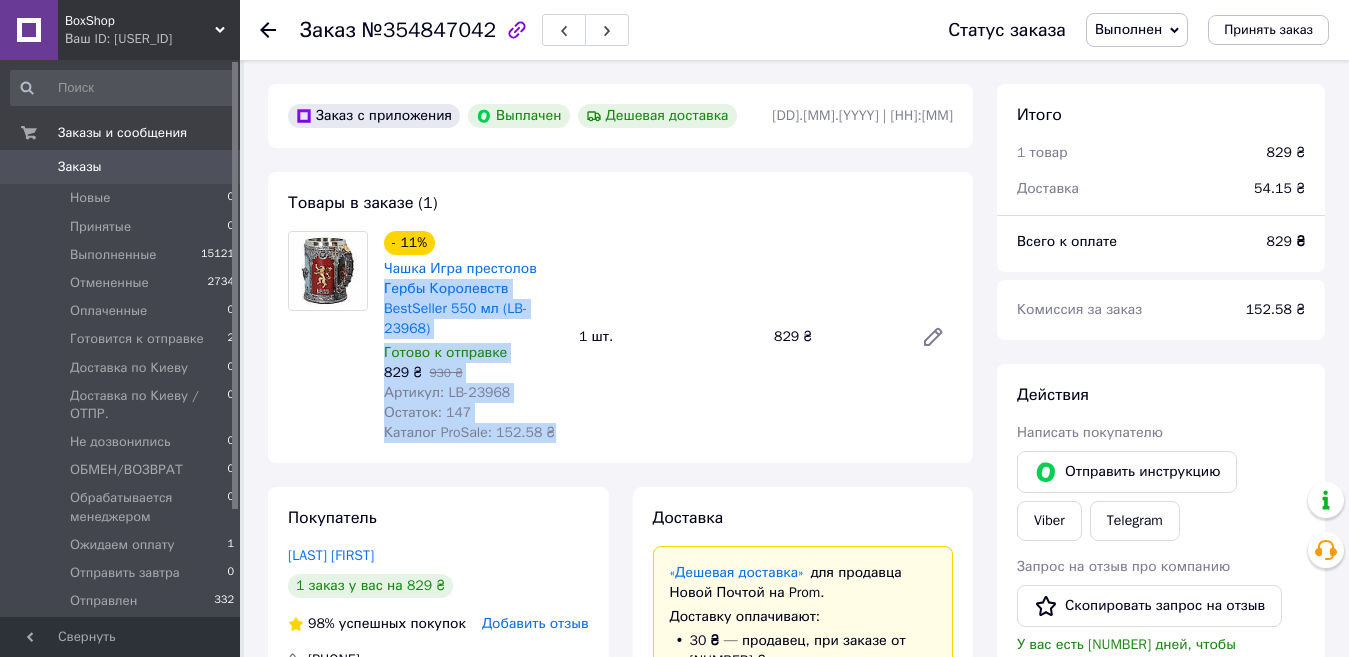 click on "- 11% Чашка Игра престолов Гербы Королевств BestSeller 550 мл (LB-23968) Готово к отправке 829 ₴   930 ₴ Артикул: LB-23968 Остаток: 147 Каталог ProSale: 152.58 ₴  1 шт. 829 ₴" at bounding box center (668, 337) 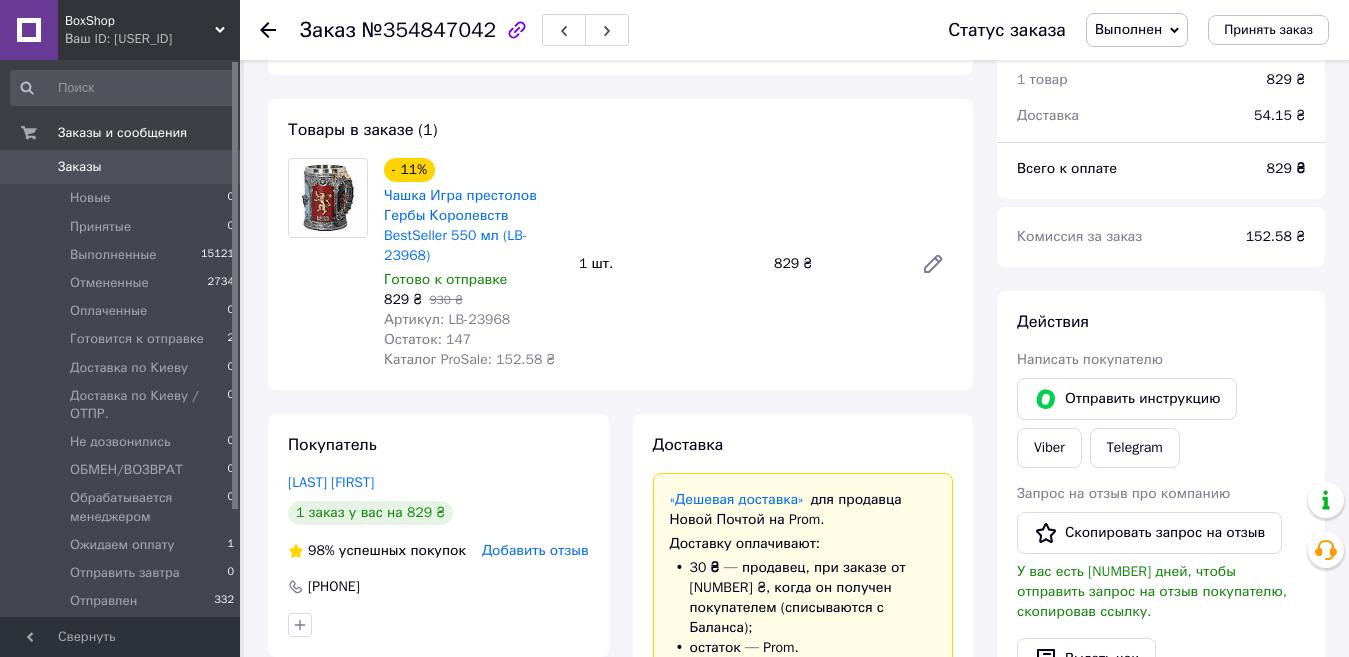 scroll, scrollTop: 0, scrollLeft: 0, axis: both 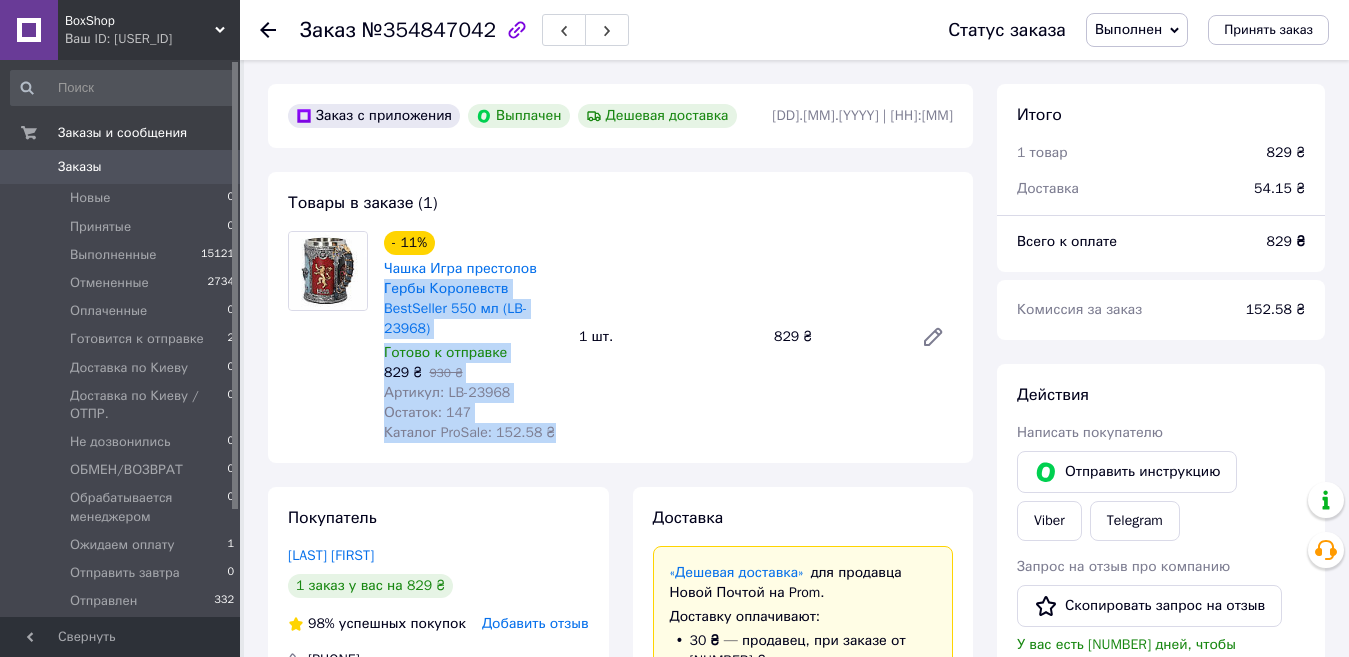 drag, startPoint x: 572, startPoint y: 370, endPoint x: 576, endPoint y: 404, distance: 34.234486 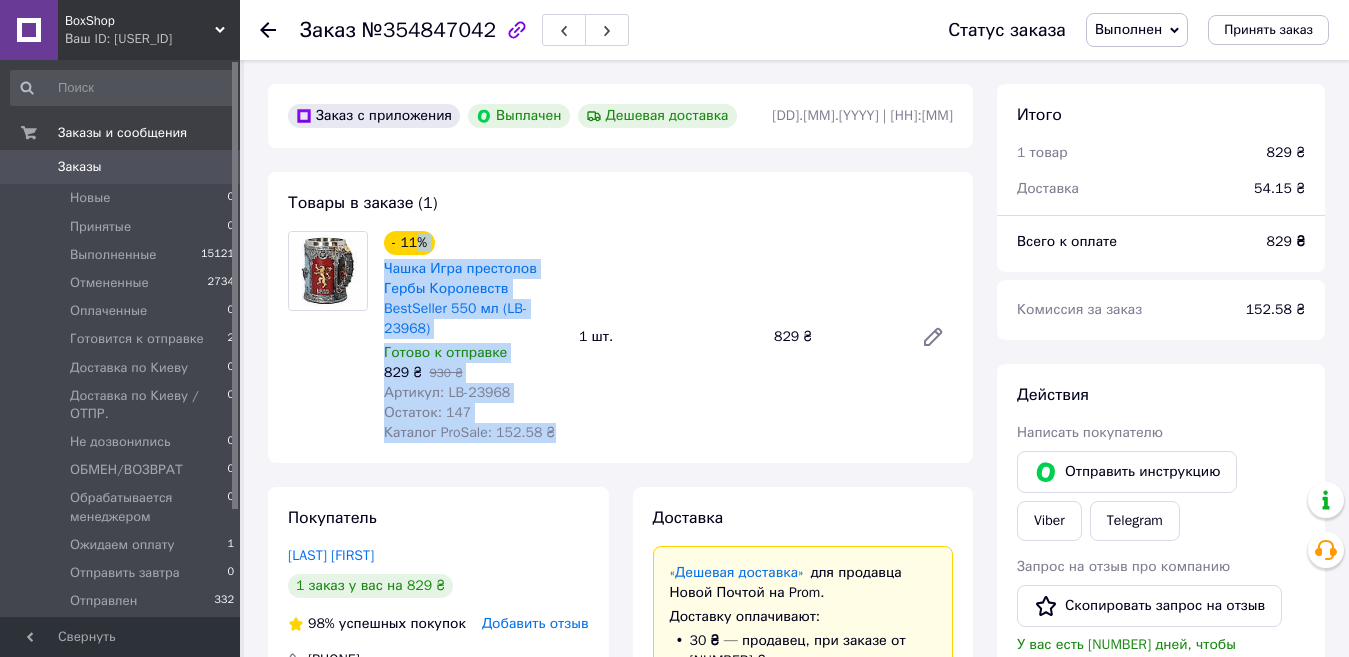 drag, startPoint x: 576, startPoint y: 417, endPoint x: 414, endPoint y: 248, distance: 234.10468 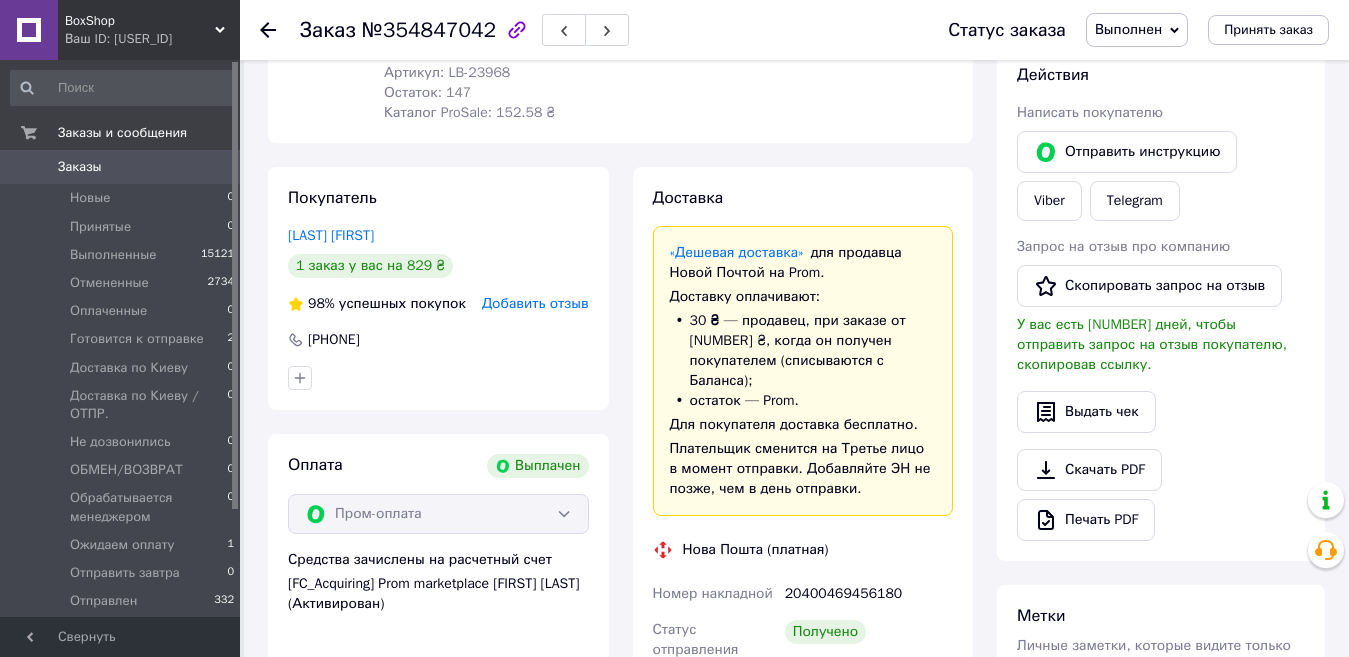 scroll, scrollTop: 400, scrollLeft: 0, axis: vertical 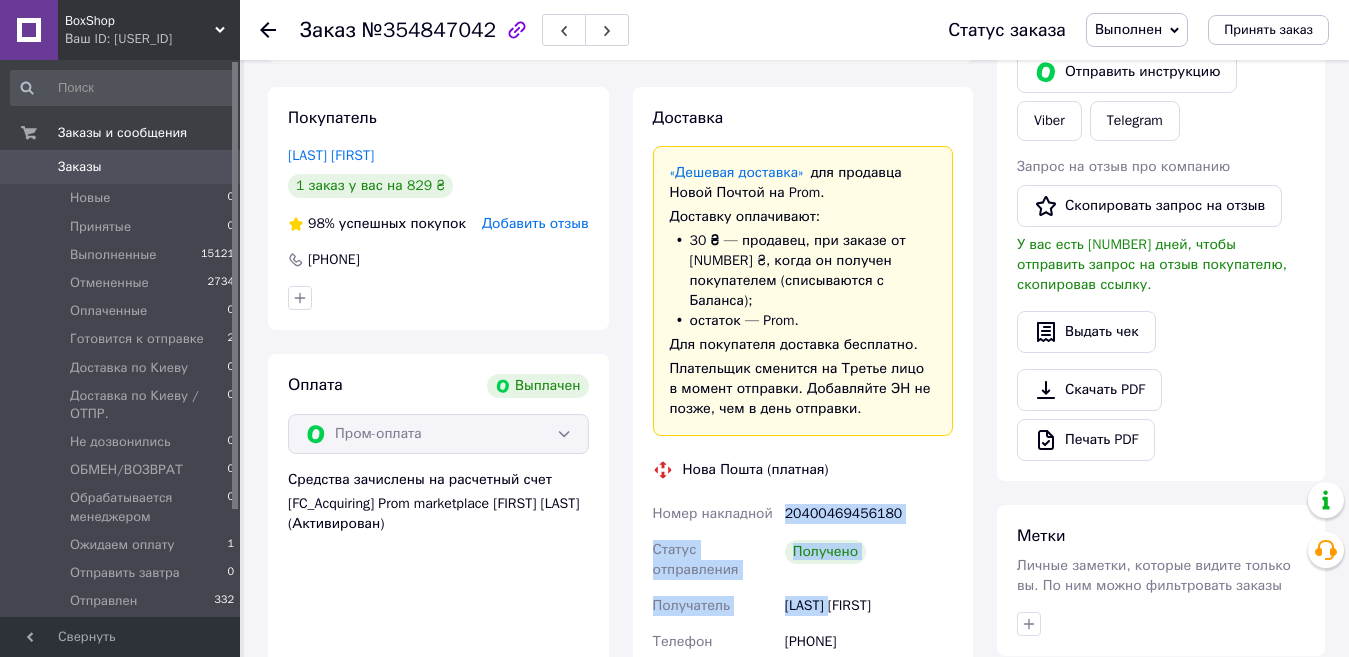 drag, startPoint x: 790, startPoint y: 494, endPoint x: 839, endPoint y: 562, distance: 83.81527 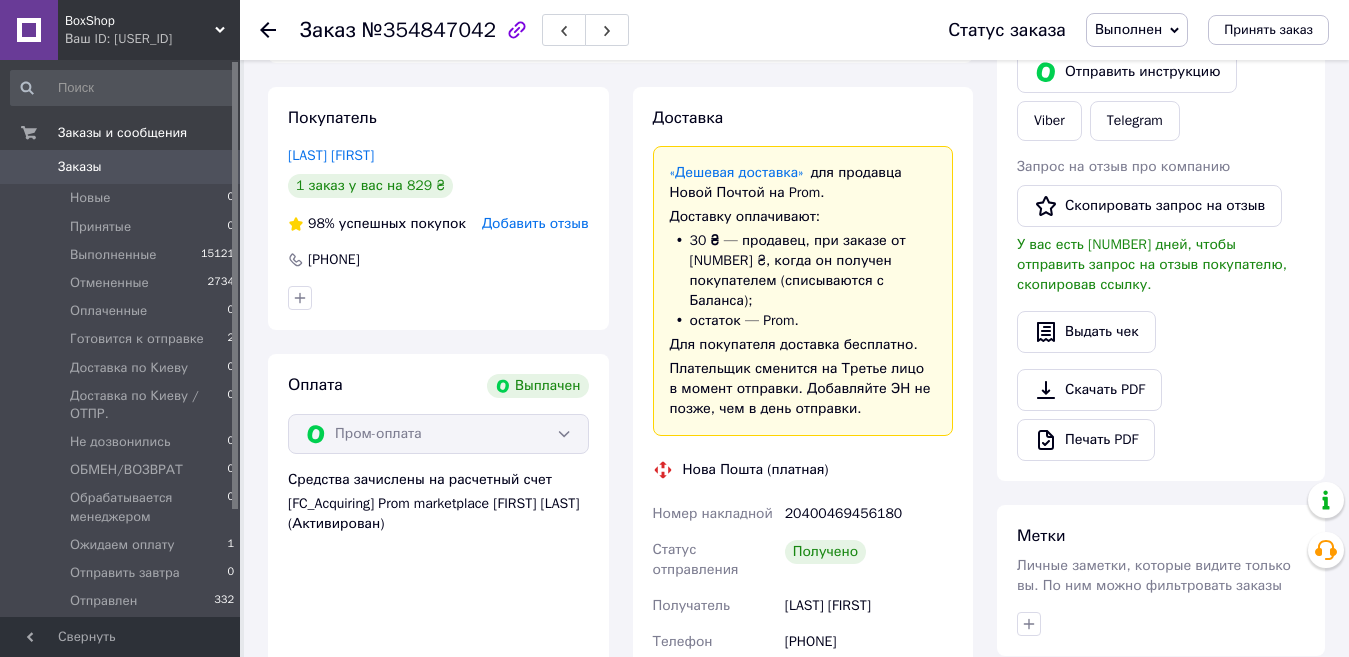 click on "[LAST] [FIRST]" at bounding box center (869, 606) 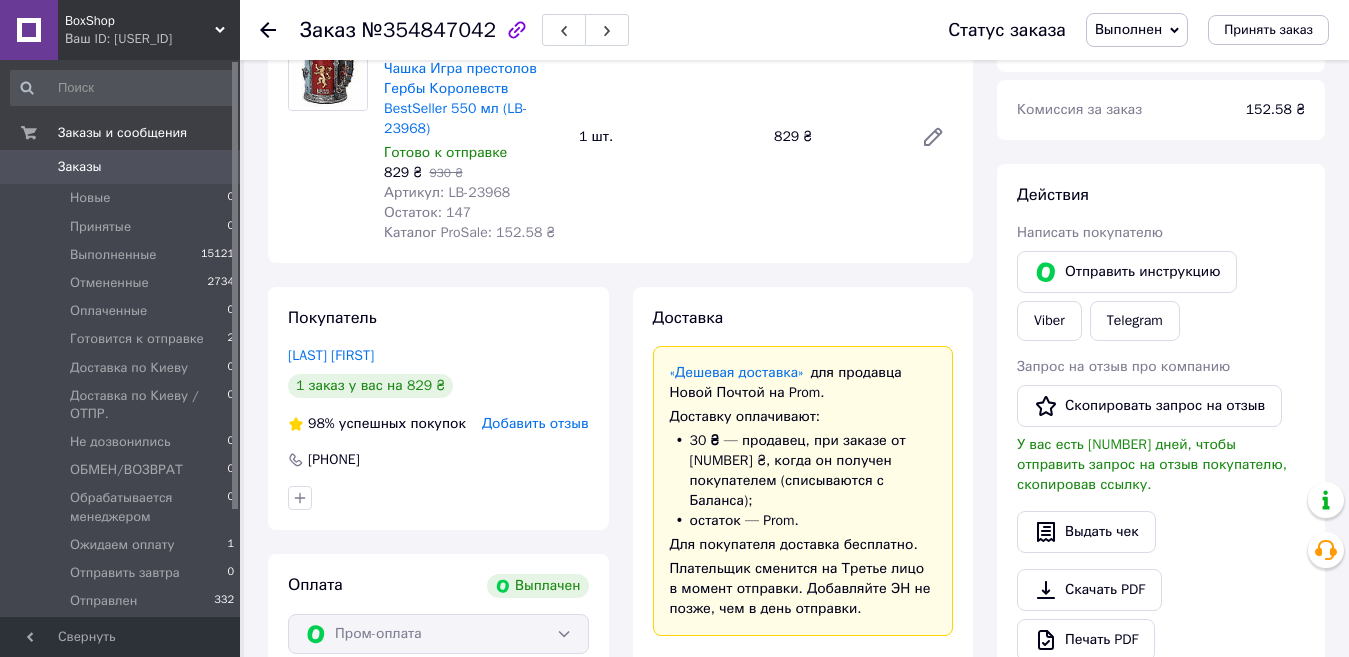 scroll, scrollTop: 0, scrollLeft: 0, axis: both 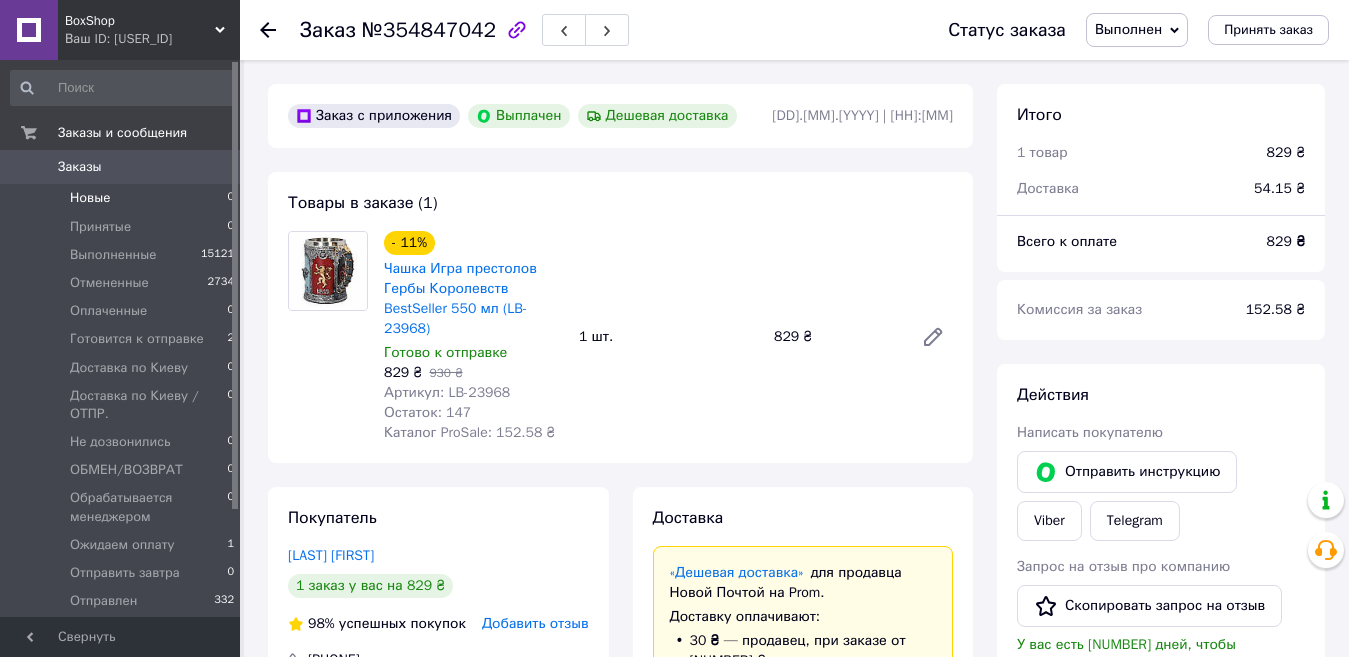click on "Новые 0" at bounding box center [123, 198] 